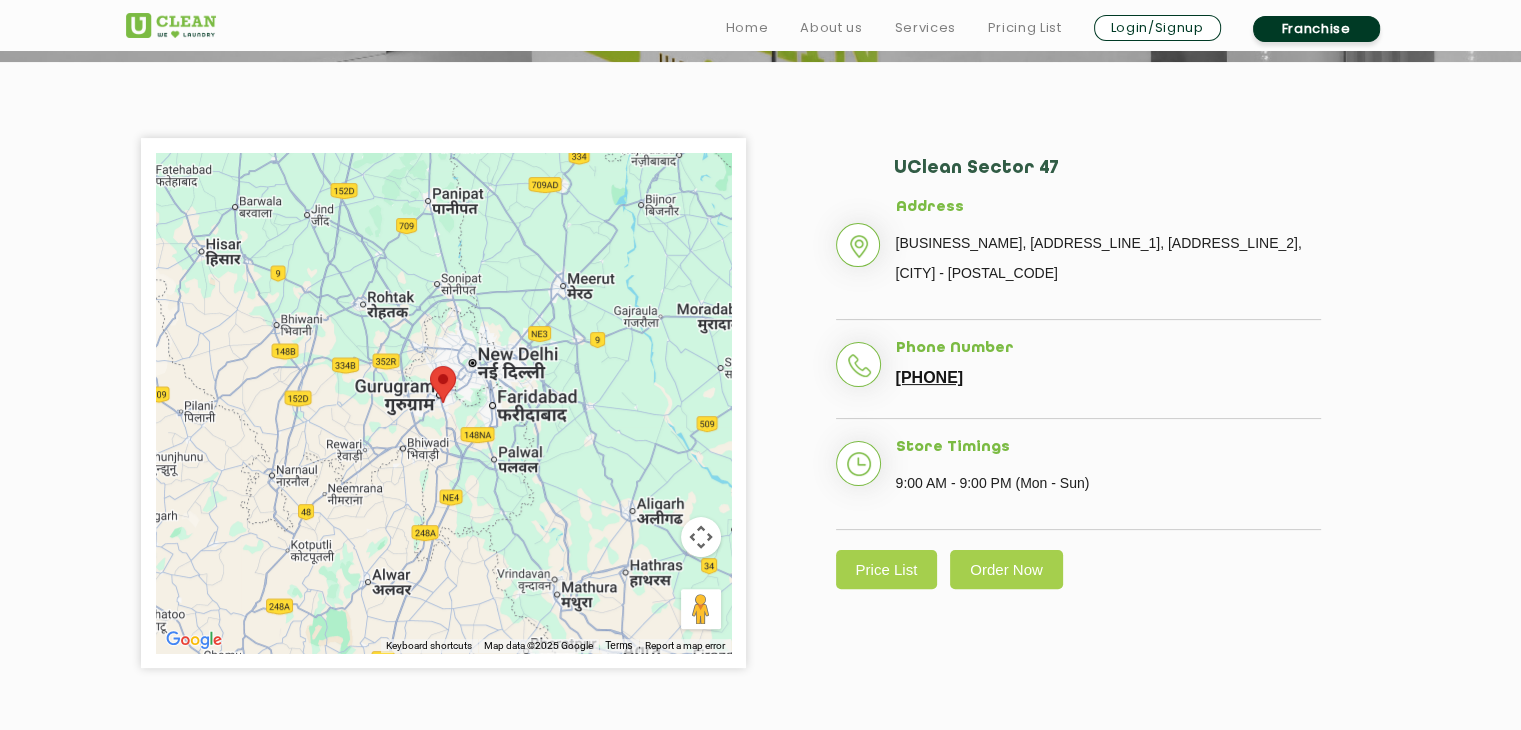 scroll, scrollTop: 500, scrollLeft: 0, axis: vertical 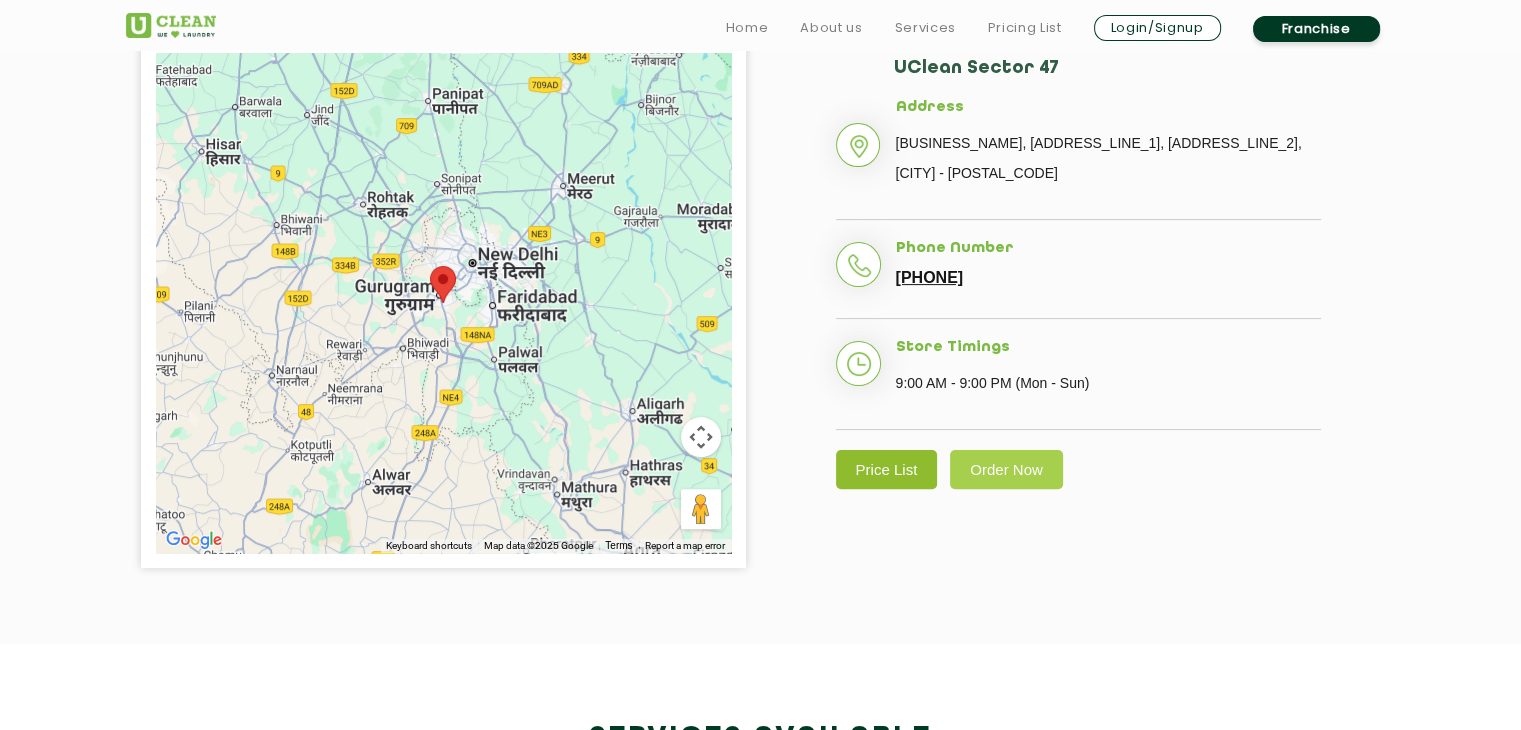 click on "Price List" 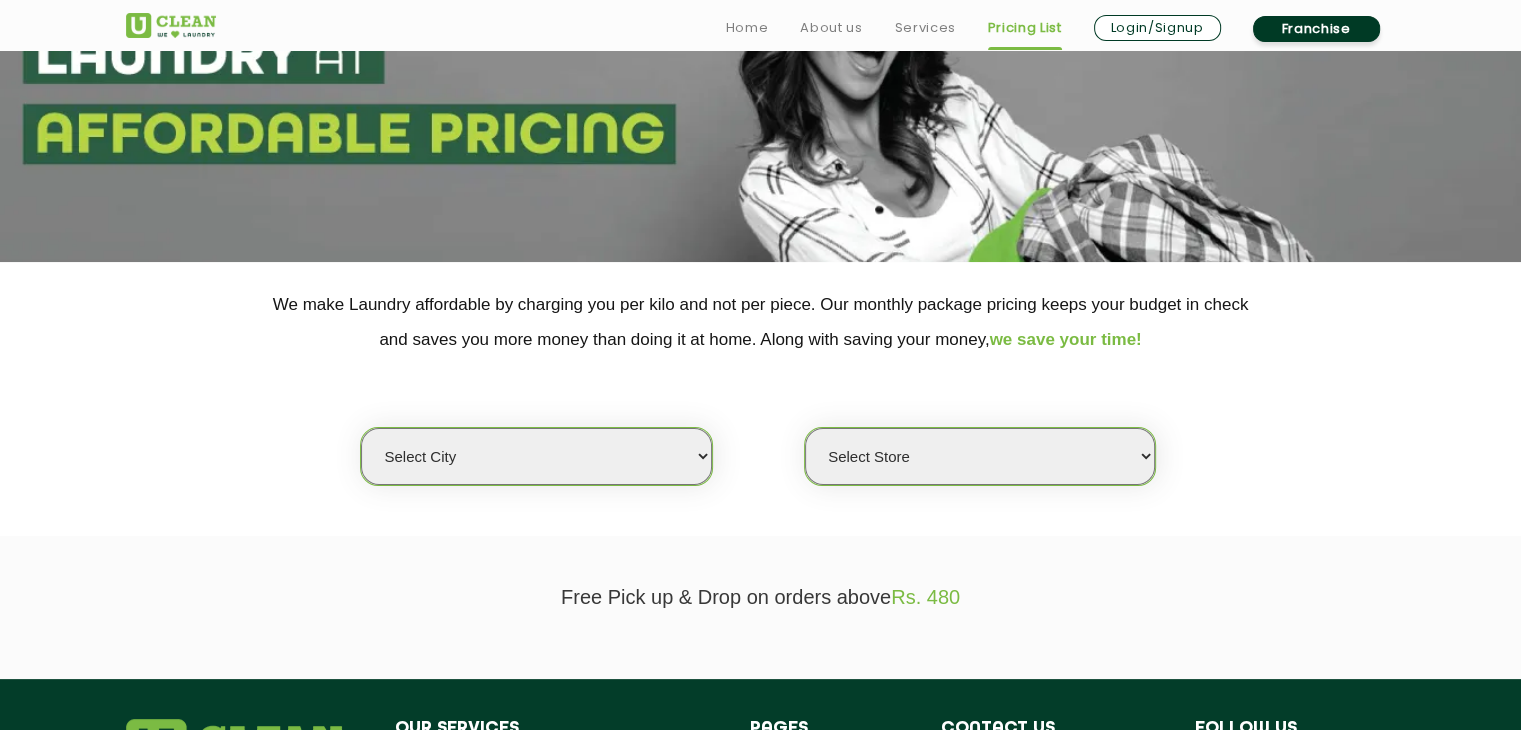 scroll, scrollTop: 300, scrollLeft: 0, axis: vertical 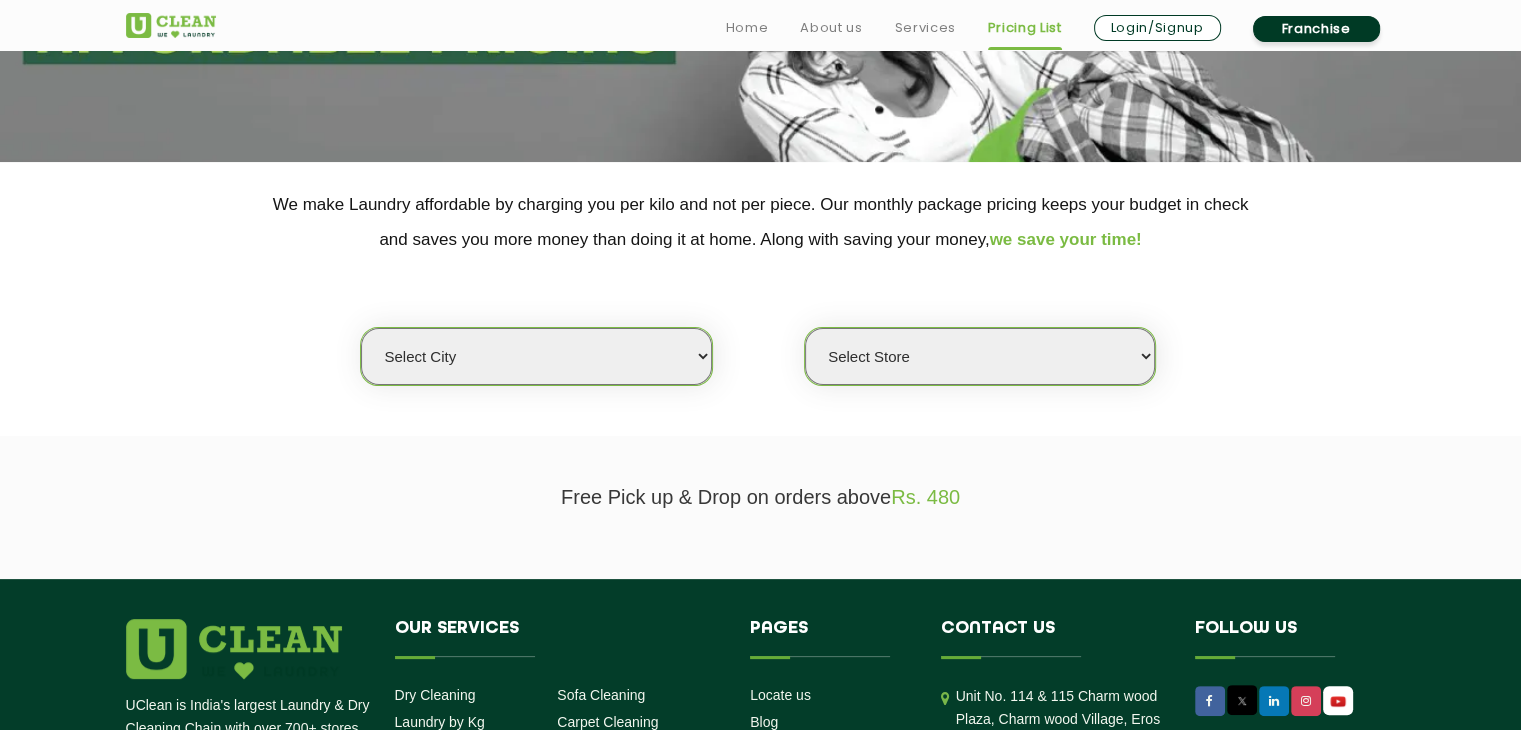 click on "Select city Aalo Agartala Agra Ahmedabad Akola Aligarh Alwar - UClean Select Amravati Aurangabad Ayodhya Bahadurgarh Bahraich Baleswar Baramulla Bareilly Barmer Barpeta Bathinda Belgaum Bengaluru Berhampur Bettiah Bhagalpur Bhilwara Bhiwadi Bhopal Bhubaneshwar Bidar Bikaner Bilaspur Bokaro Bongaigaon Chandigarh Chennai Chitrakoot Cochin Coimbatore Cooch Behar Coonoor Daman Danapur Darrang Daudnagar Dehradun Delhi Deoghar Dhanbad Dharwad Dhule Dibrugarh Digboi Dimapur Dindigul Duliajan Ellenabad Erode Faridabad Gandhidham Gandhinagar Garia Ghaziabad Goa Gohana Golaghat Gonda Gorakhpur Gurugram Guwahati Gwalior Haldwani Hamirpur Hanumangarh Haridwar Hingoli Hojai Howrah Hubli Hyderabad Imphal Indore Itanagar Jagdalpur Jagraon Jaipur Jaipur - Select Jammu Jamshedpur Jehanabad Jhansi Jodhpur Jorhat Kaithal Kakinada Kanpur Kargil Karimganj Kathmandu Kharupetia Khopoli Kochi Kohima Kokapet Kokrajhar Kolhapur Kolkata Kota - Select Kotdwar Krishnanagar Kundli Kurnool Latur Leh Longding Lower Subansiri Lucknow Madurai" at bounding box center [536, 356] 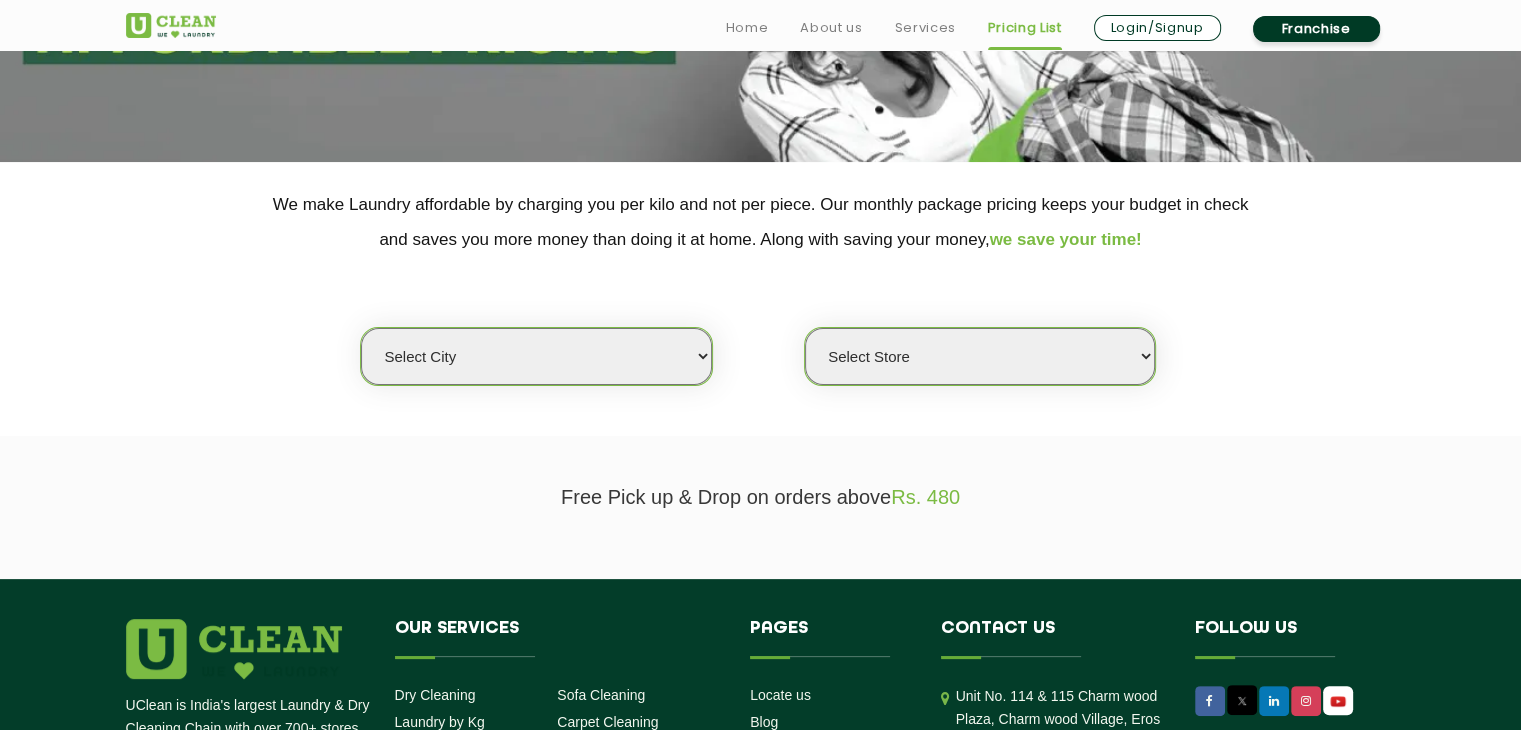 select on "2" 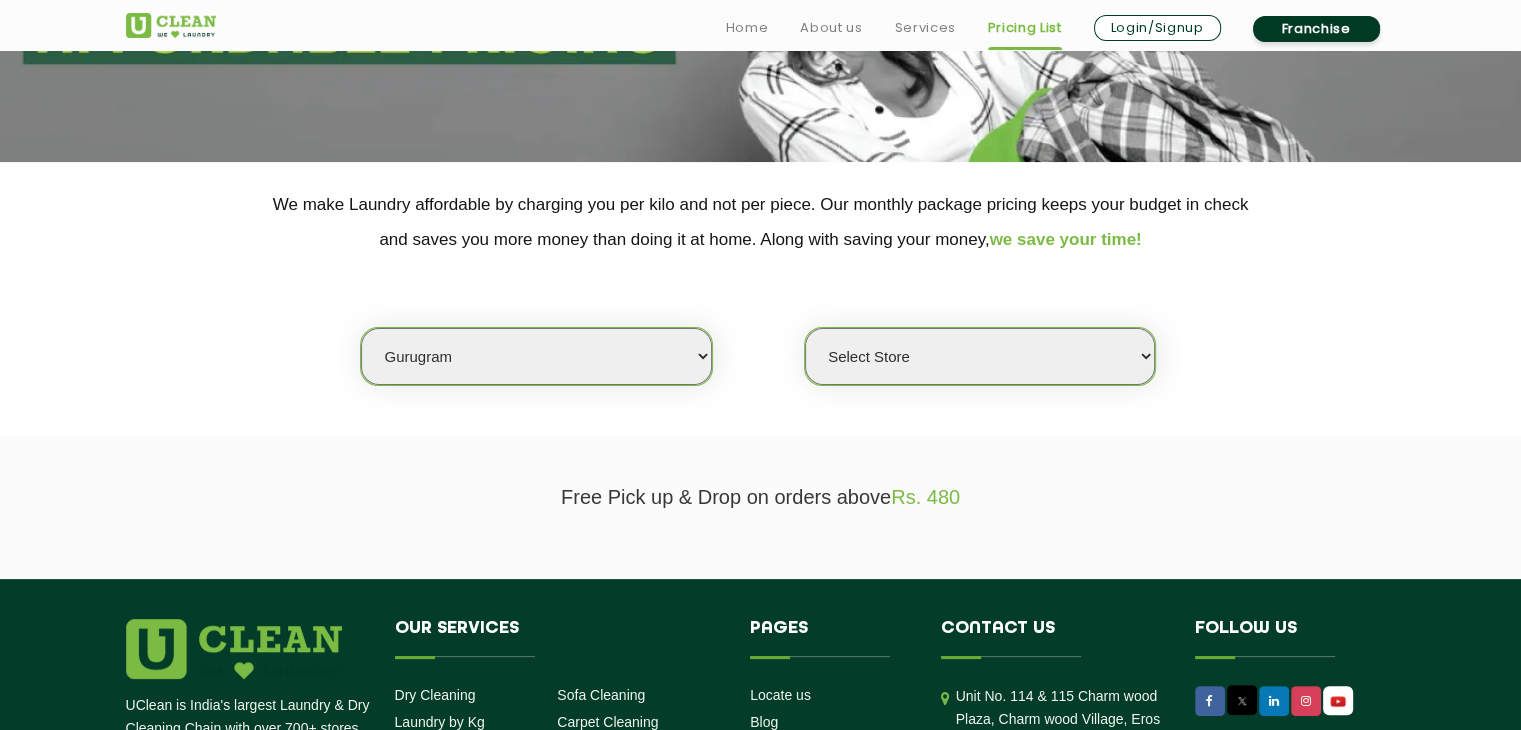 click on "Select city Aalo Agartala Agra Ahmedabad Akola Aligarh Alwar - UClean Select Amravati Aurangabad Ayodhya Bahadurgarh Bahraich Baleswar Baramulla Bareilly Barmer Barpeta Bathinda Belgaum Bengaluru Berhampur Bettiah Bhagalpur Bhilwara Bhiwadi Bhopal Bhubaneshwar Bidar Bikaner Bilaspur Bokaro Bongaigaon Chandigarh Chennai Chitrakoot Cochin Coimbatore Cooch Behar Coonoor Daman Danapur Darrang Daudnagar Dehradun Delhi Deoghar Dhanbad Dharwad Dhule Dibrugarh Digboi Dimapur Dindigul Duliajan Ellenabad Erode Faridabad Gandhidham Gandhinagar Garia Ghaziabad Goa Gohana Golaghat Gonda Gorakhpur Gurugram Guwahati Gwalior Haldwani Hamirpur Hanumangarh Haridwar Hingoli Hojai Howrah Hubli Hyderabad Imphal Indore Itanagar Jagdalpur Jagraon Jaipur Jaipur - Select Jammu Jamshedpur Jehanabad Jhansi Jodhpur Jorhat Kaithal Kakinada Kanpur Kargil Karimganj Kathmandu Kharupetia Khopoli Kochi Kohima Kokapet Kokrajhar Kolhapur Kolkata Kota - Select Kotdwar Krishnanagar Kundli Kurnool Latur Leh Longding Lower Subansiri Lucknow Madurai" at bounding box center [536, 356] 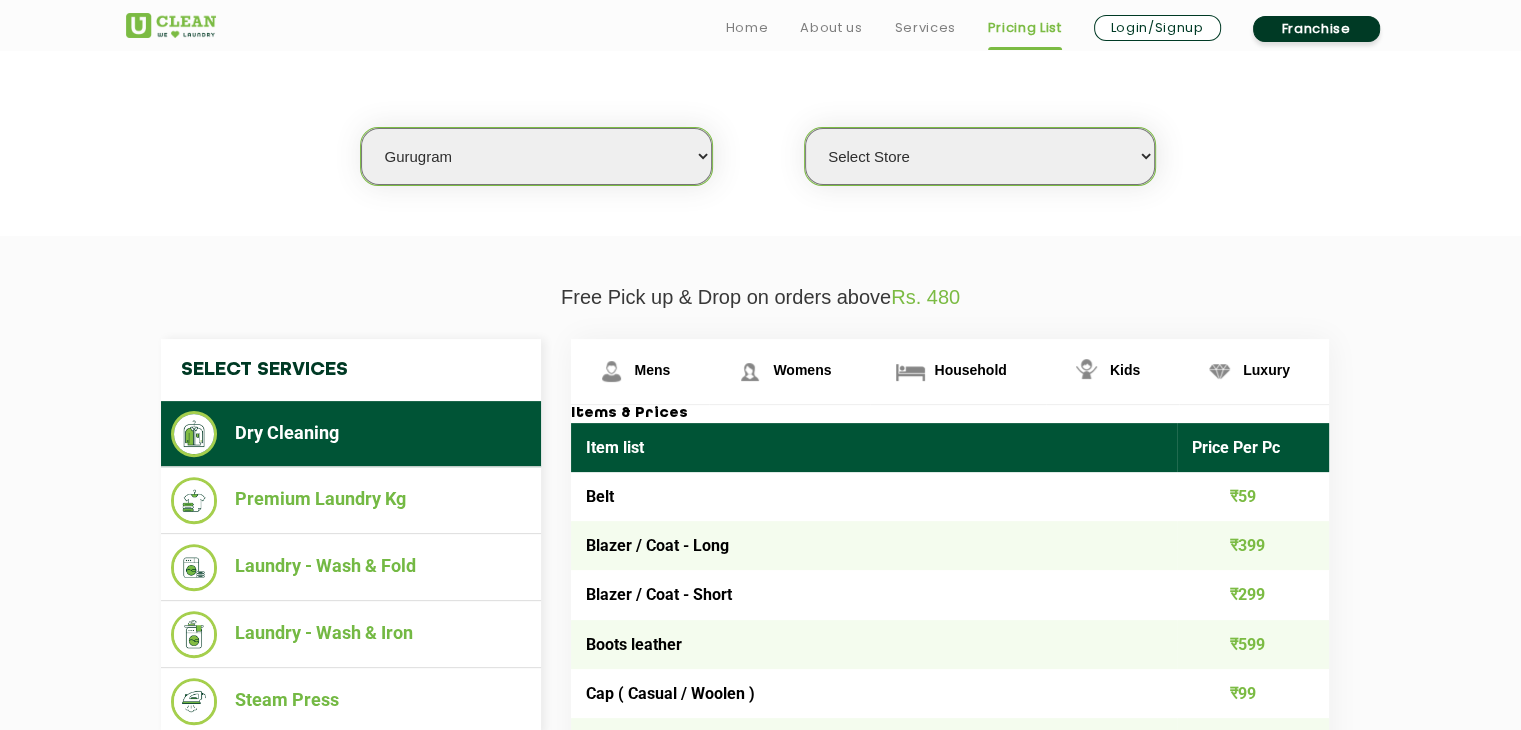 scroll, scrollTop: 600, scrollLeft: 0, axis: vertical 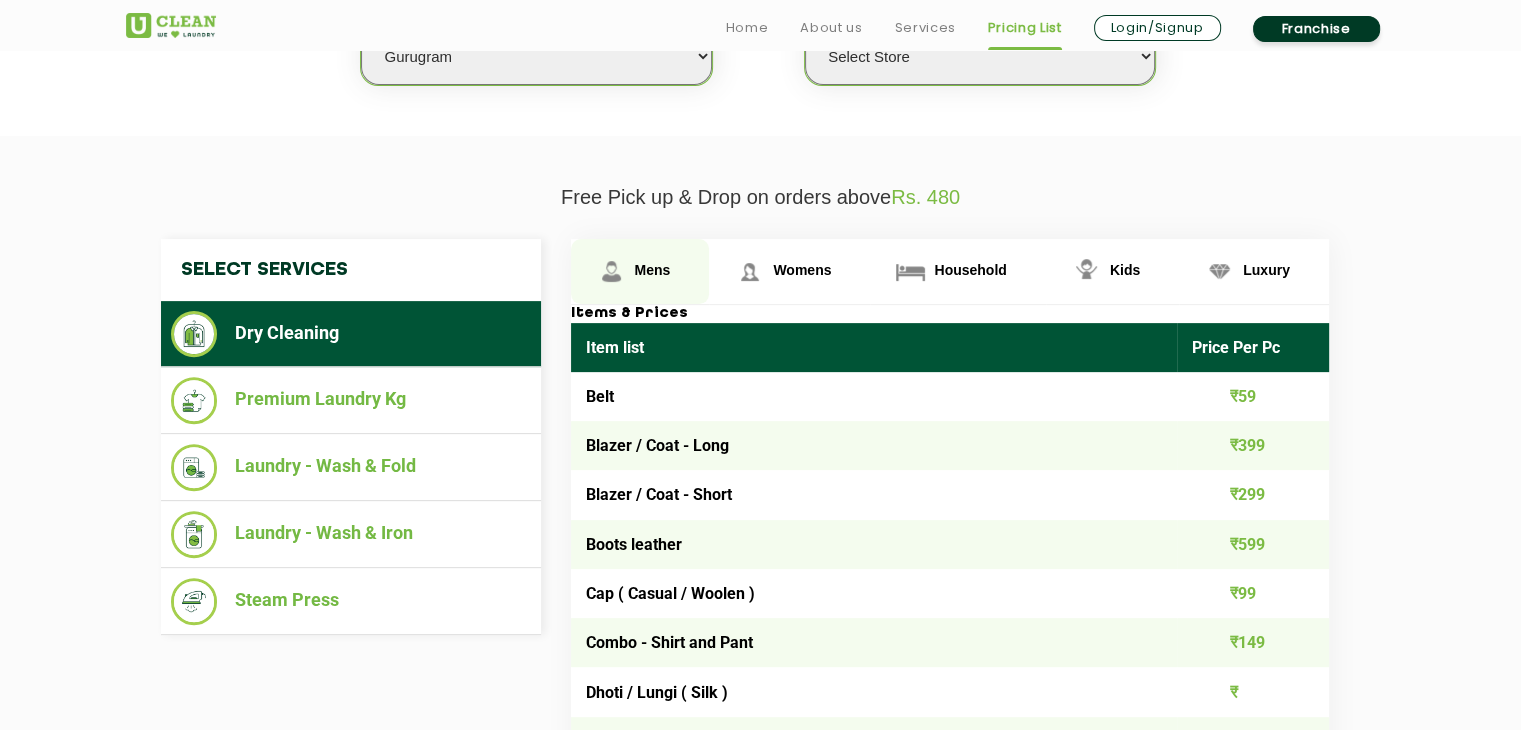click at bounding box center [611, 271] 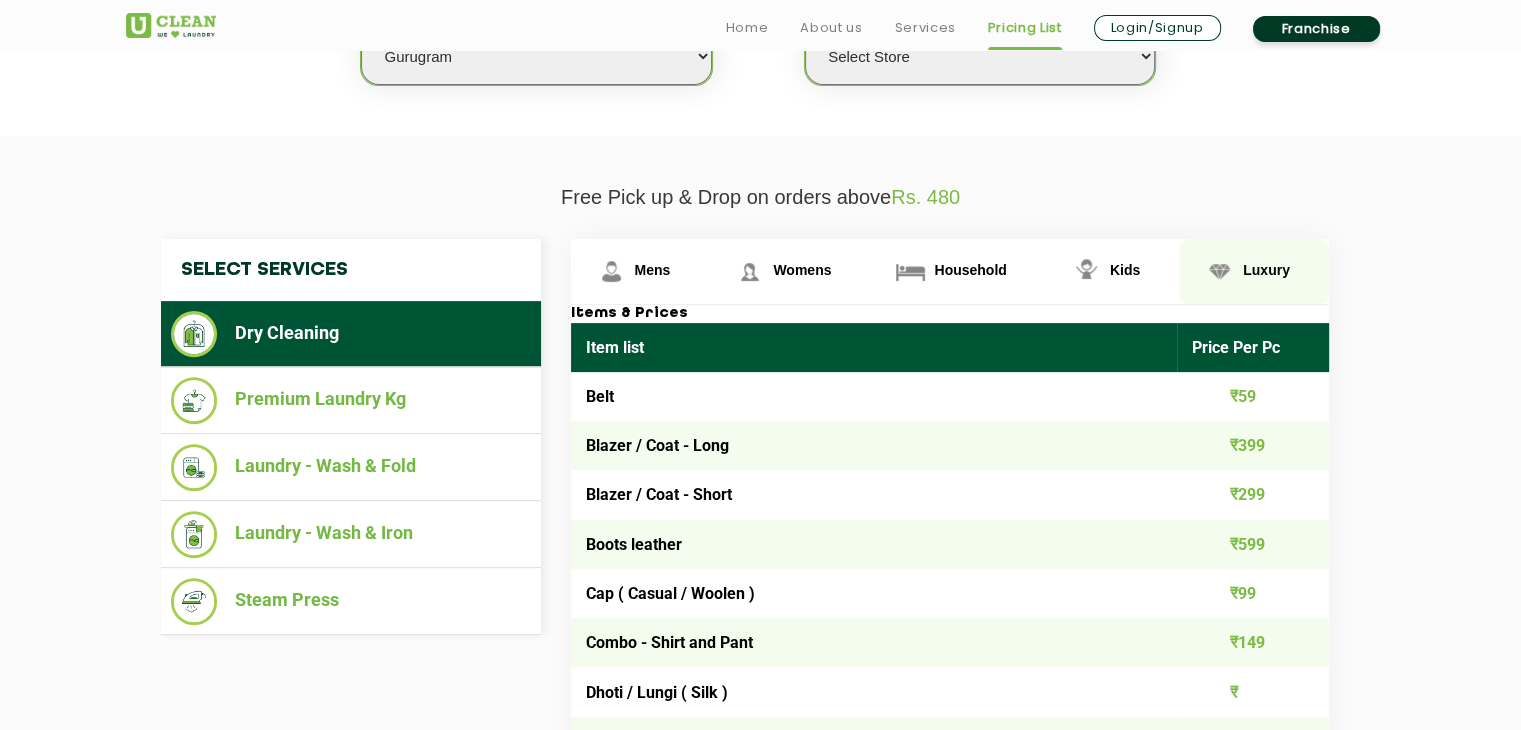 click on "Luxury" at bounding box center (653, 270) 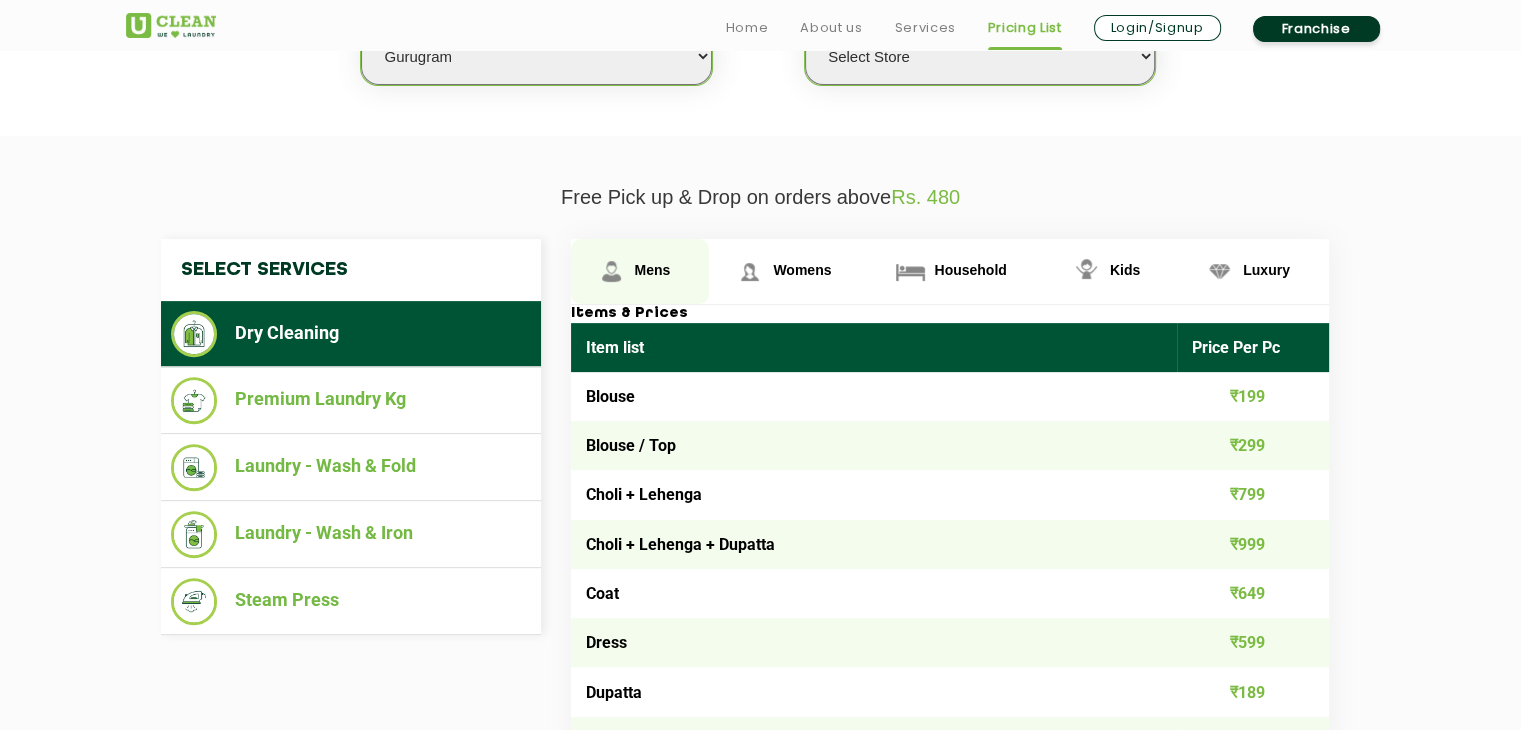 click on "Mens" at bounding box center (640, 271) 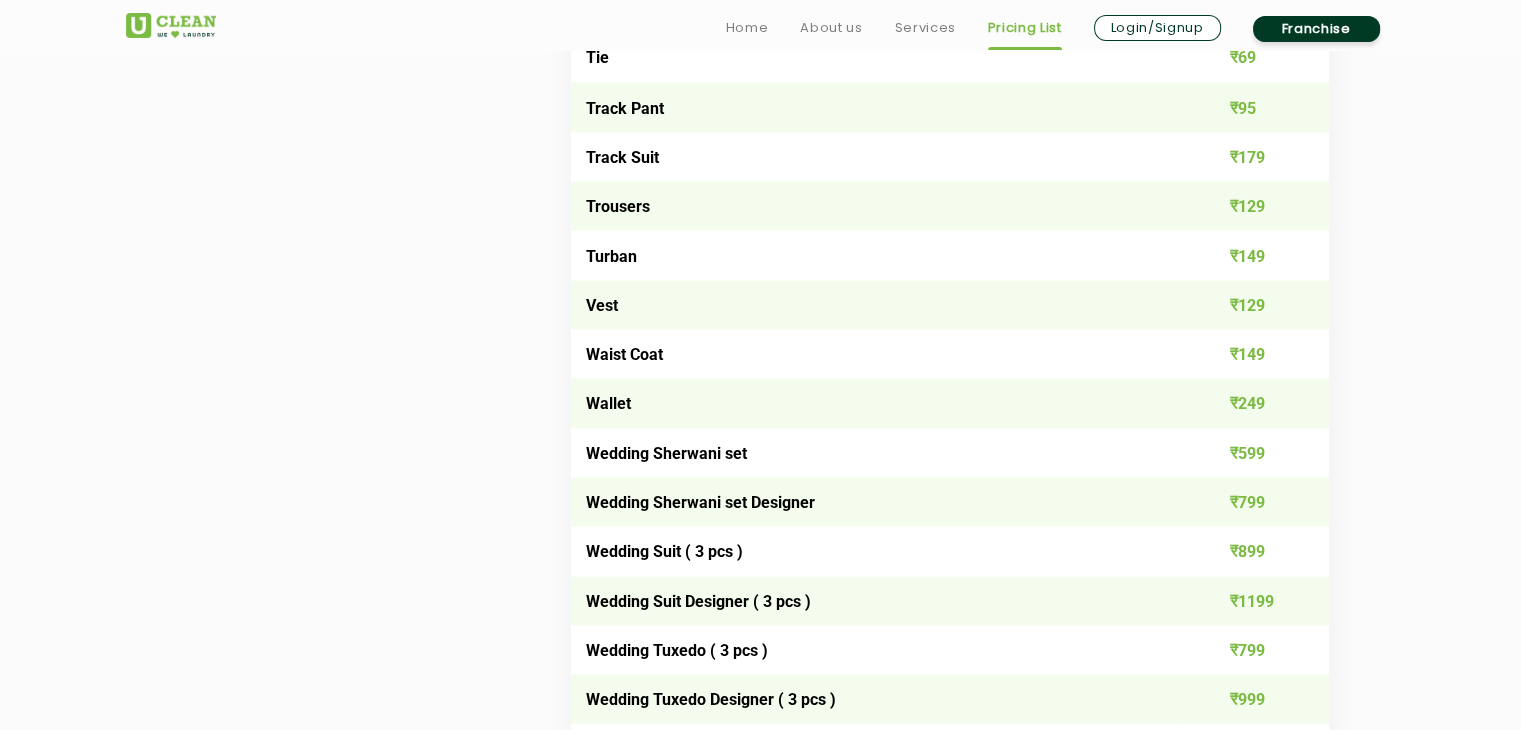 scroll, scrollTop: 3900, scrollLeft: 0, axis: vertical 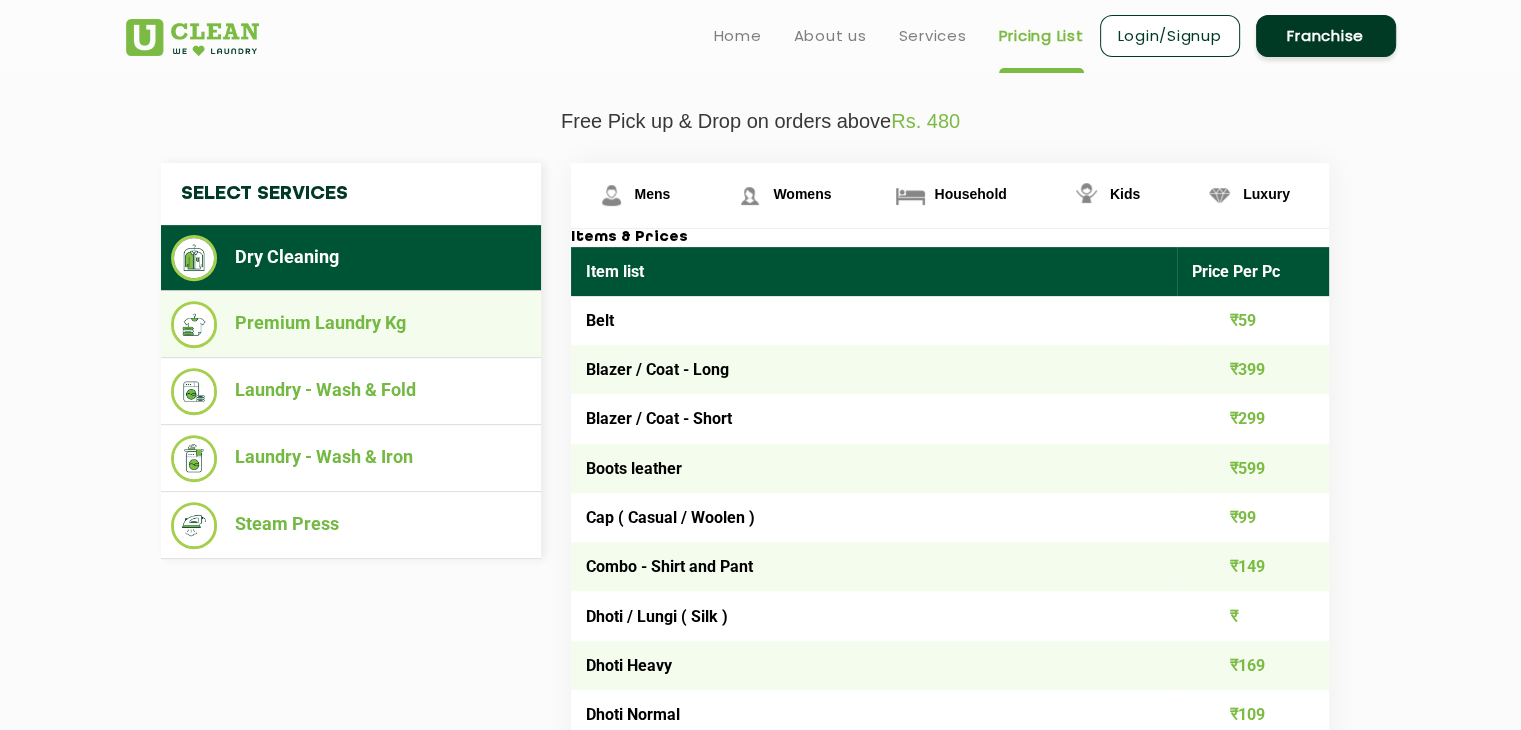 click on "Premium Laundry Kg" at bounding box center (351, 324) 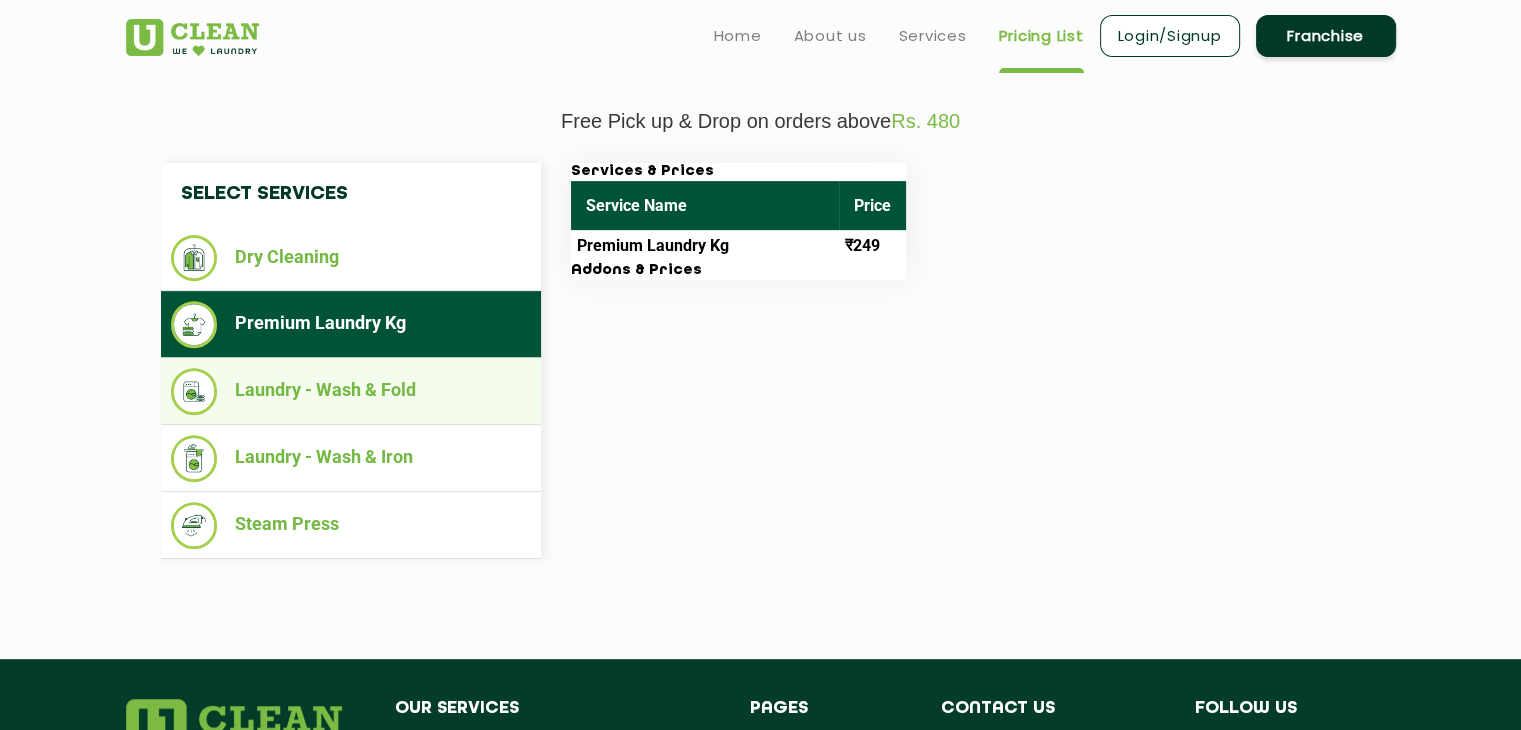 click on "Laundry - Wash & Fold" at bounding box center [351, 391] 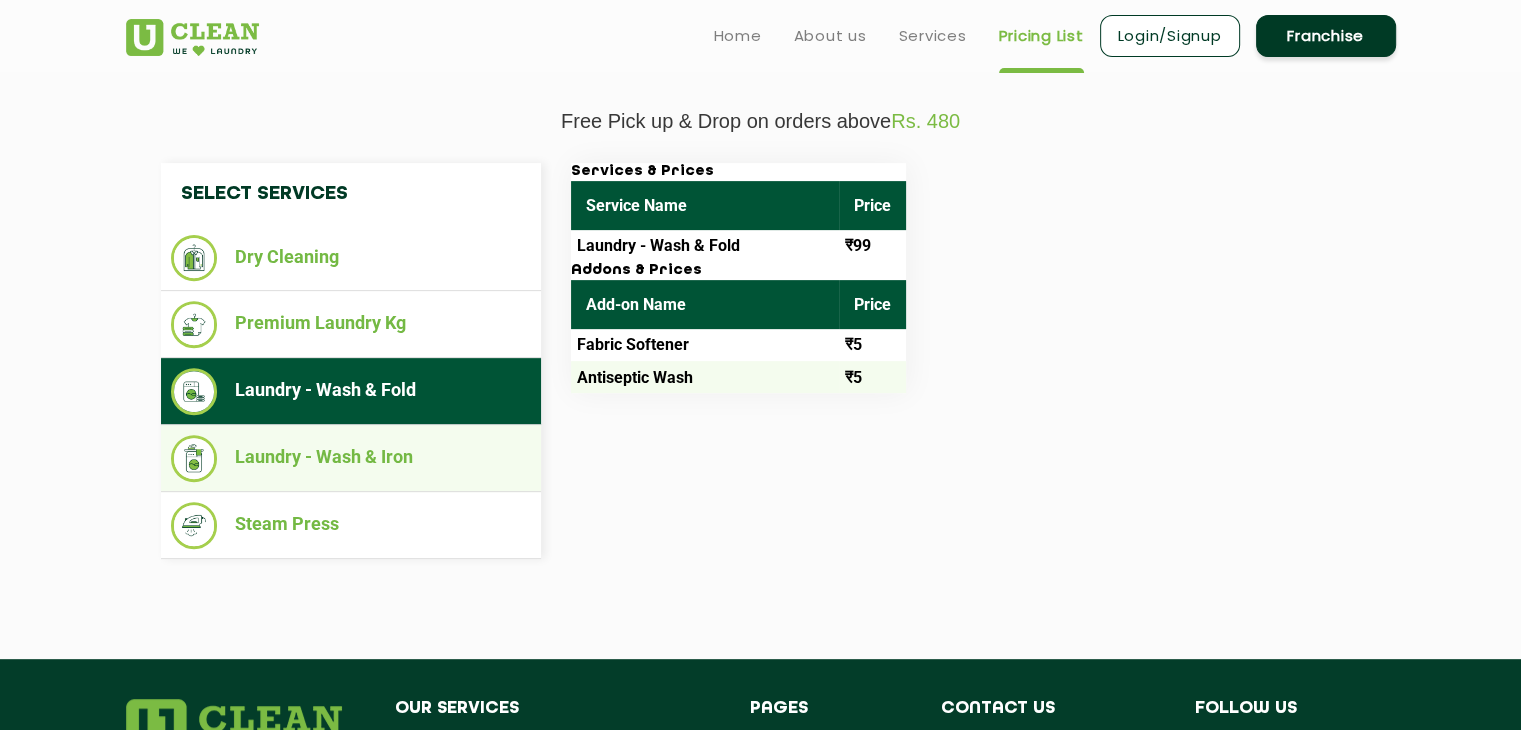 click on "Laundry - Wash & Iron" at bounding box center (351, 458) 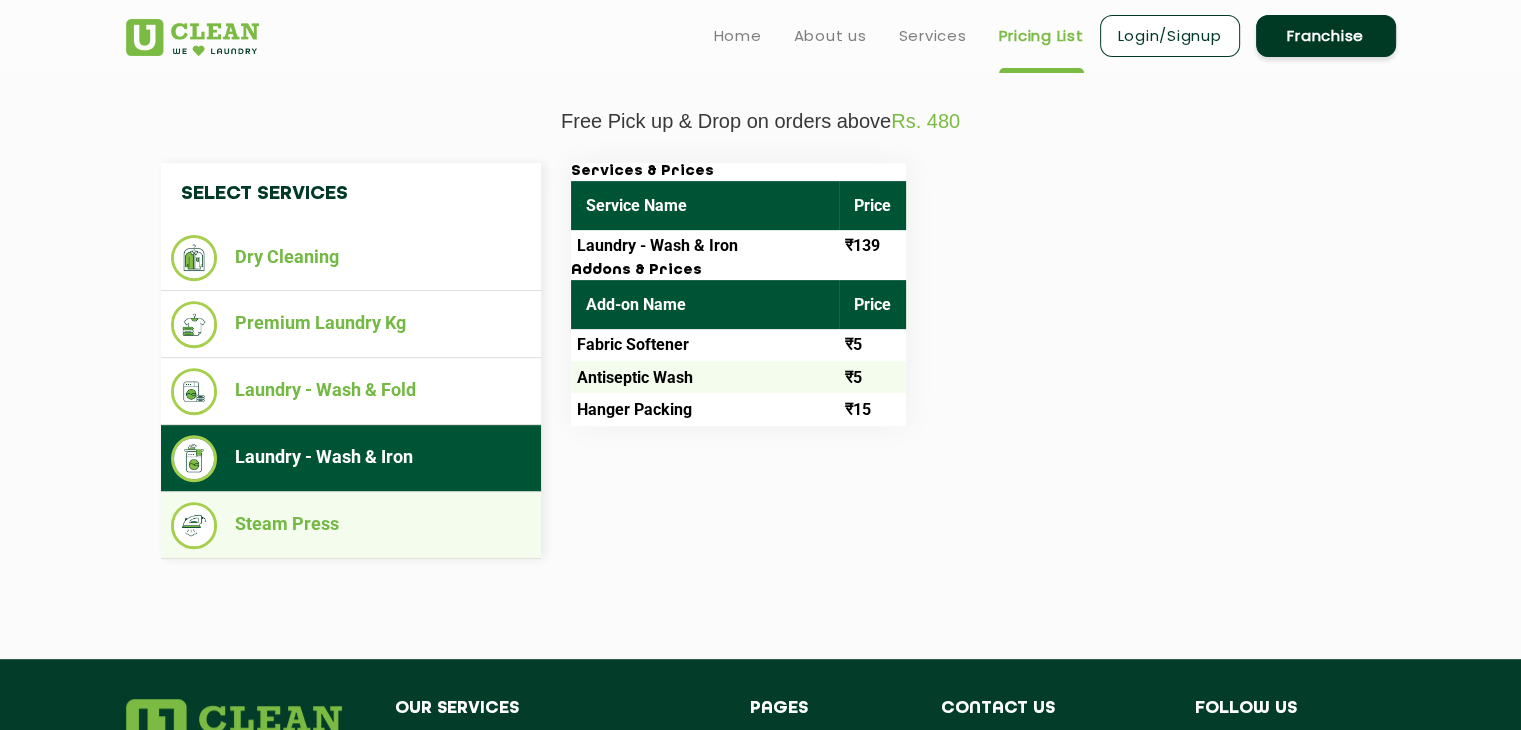 click on "Steam Press" at bounding box center (351, 525) 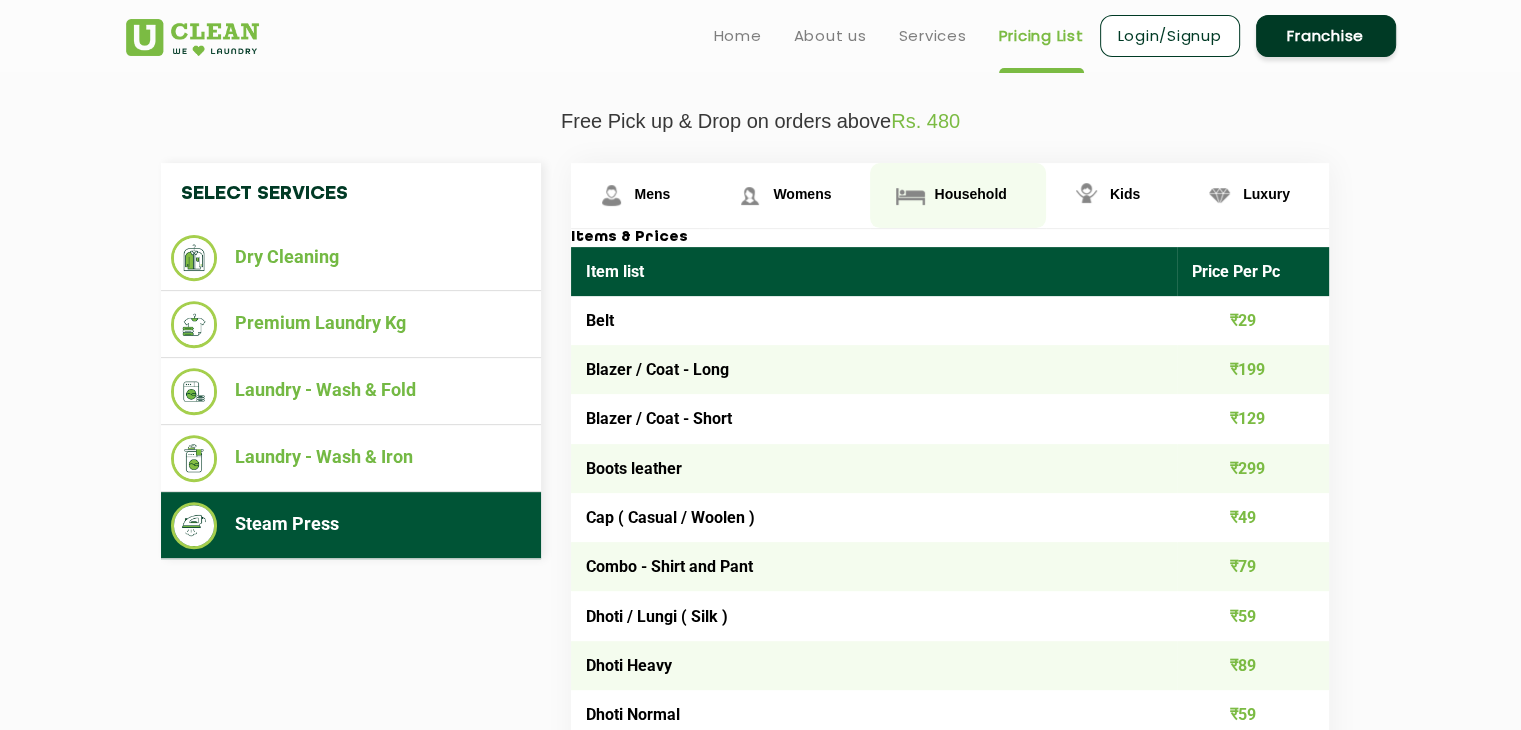 click on "Household" at bounding box center (640, 195) 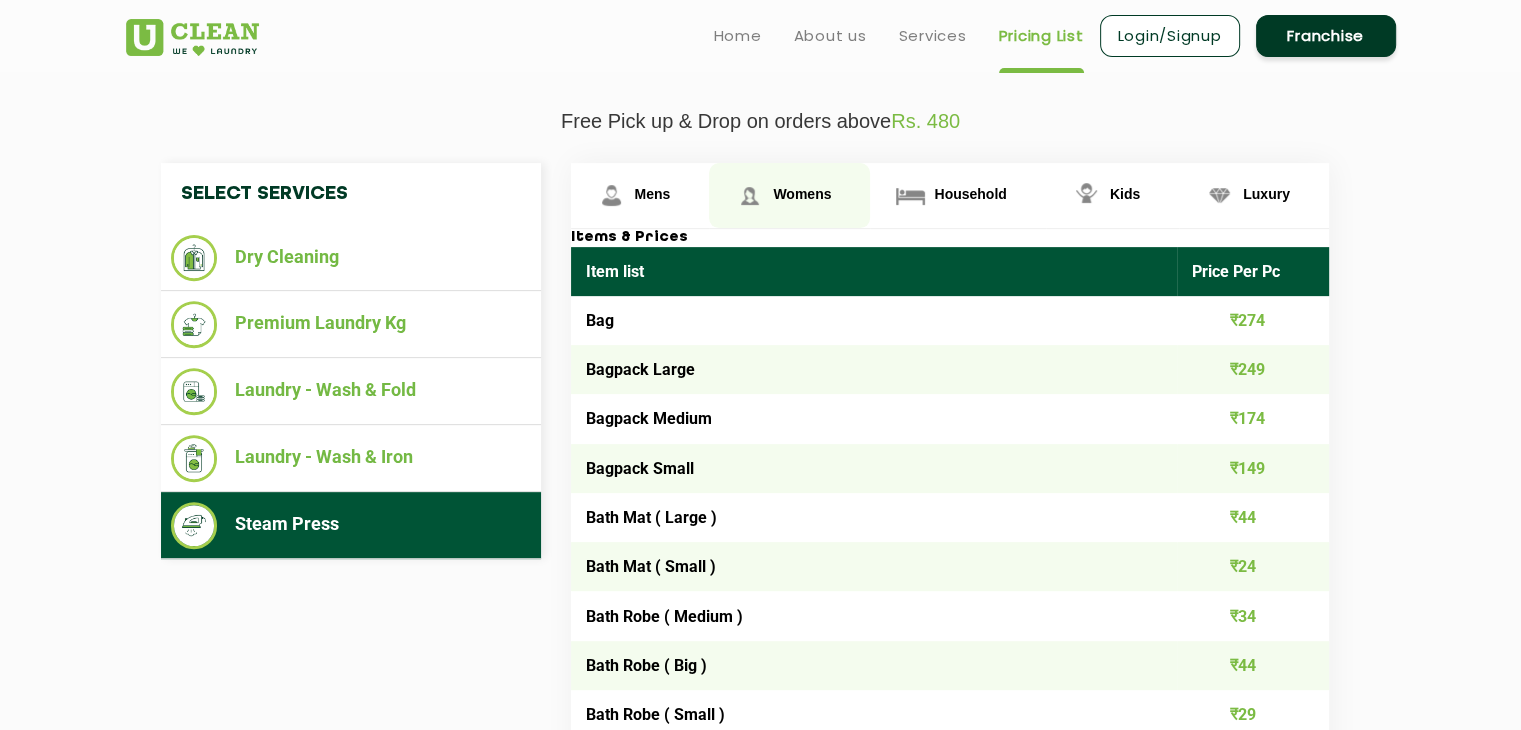 click on "Womens" at bounding box center (640, 195) 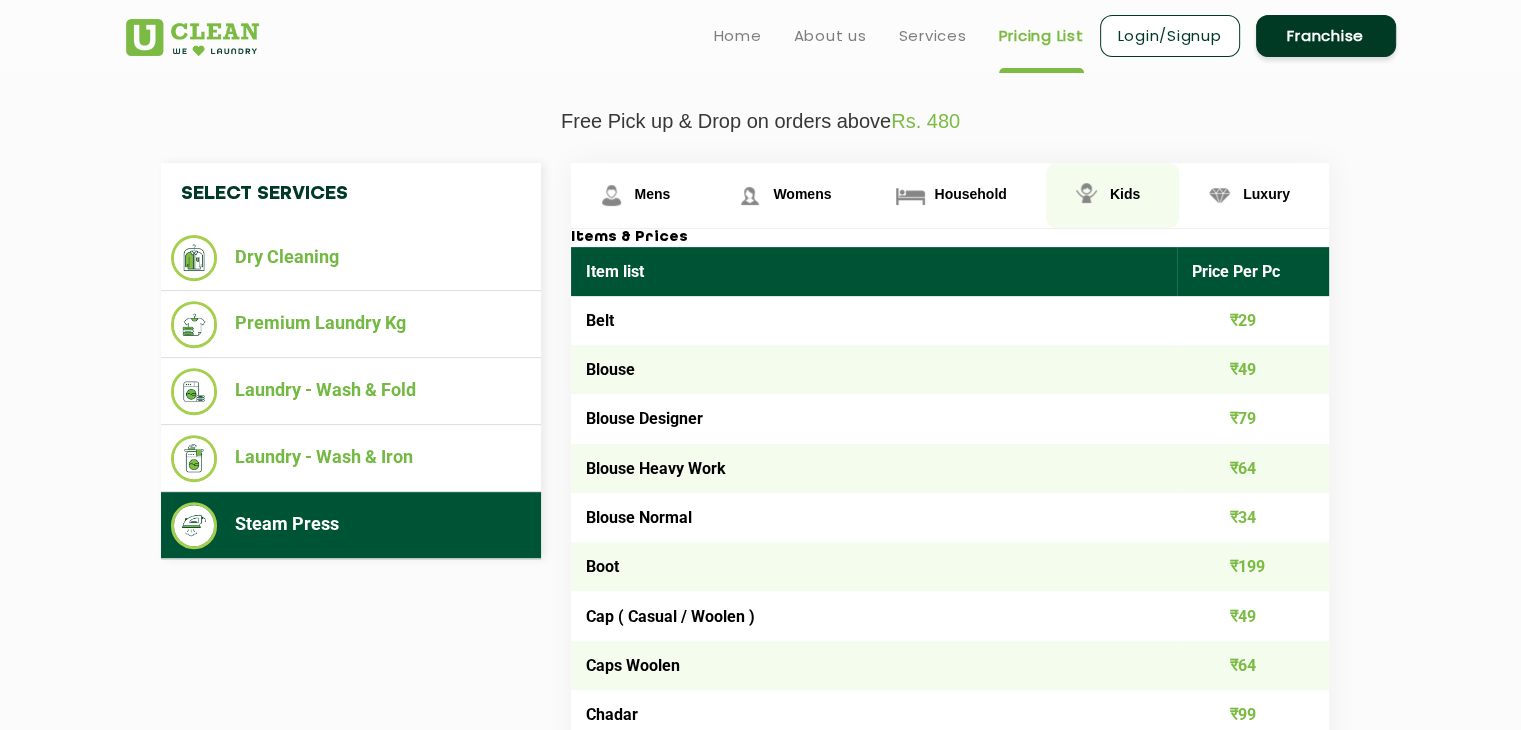 click at bounding box center (611, 195) 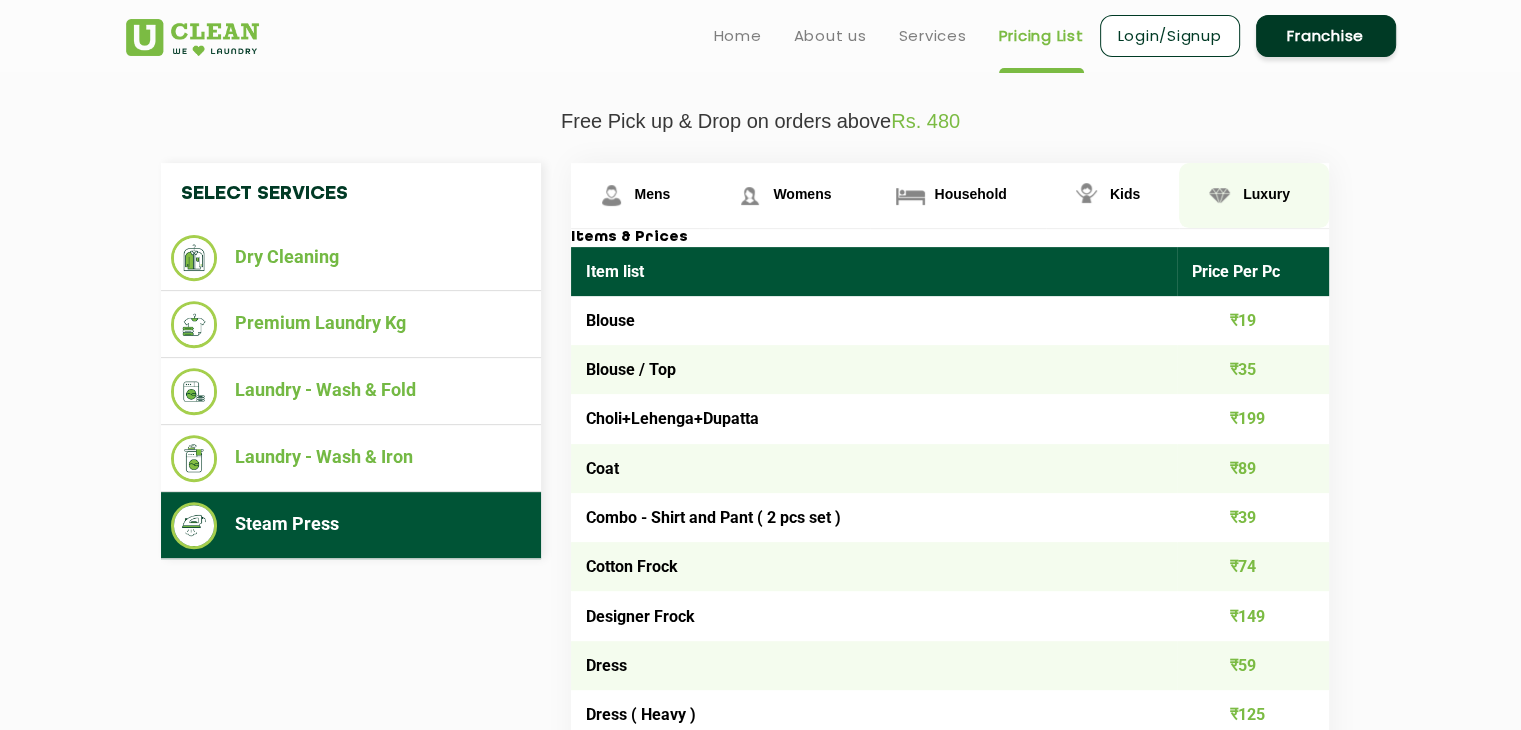 click on "Luxury" at bounding box center (640, 195) 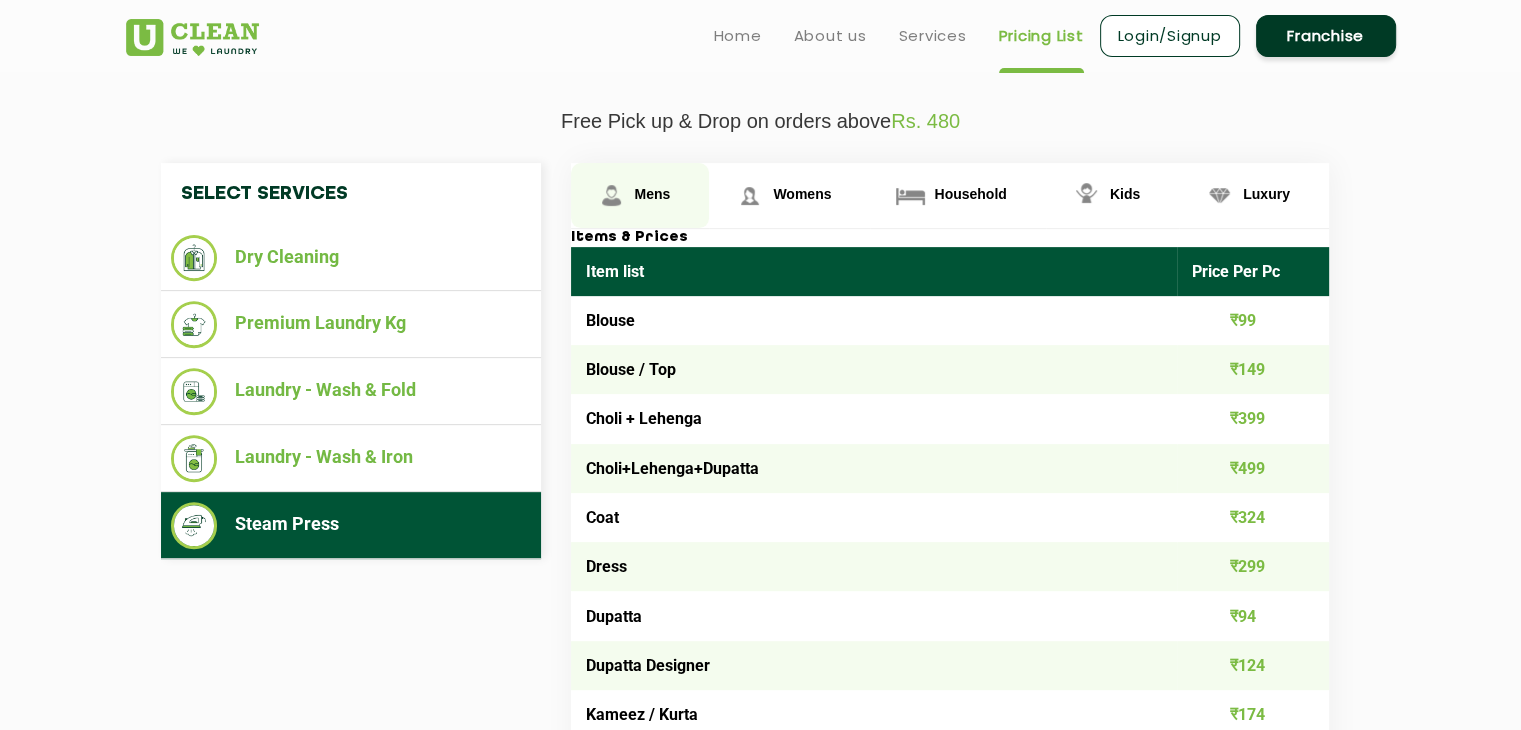 click on "Mens" at bounding box center [653, 194] 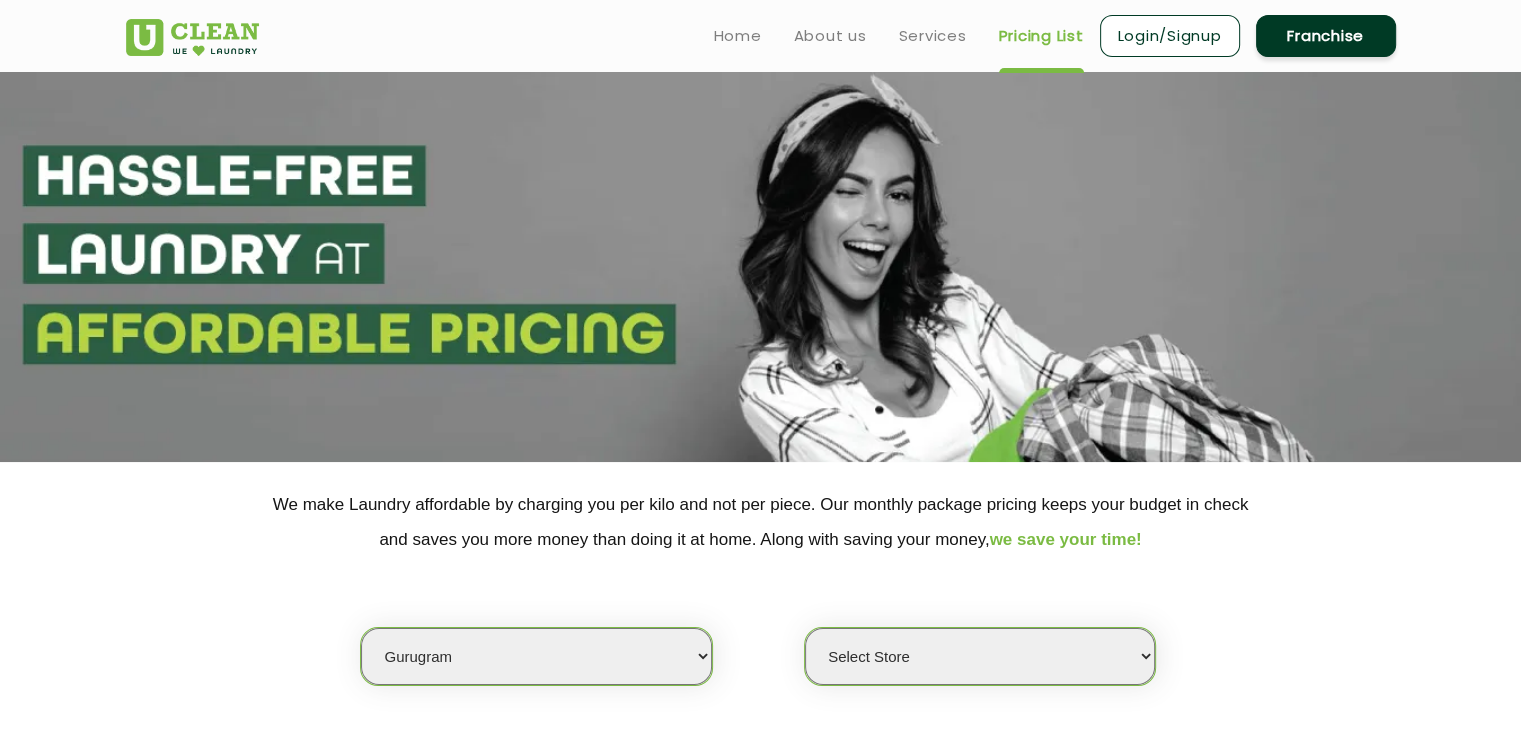scroll, scrollTop: 400, scrollLeft: 0, axis: vertical 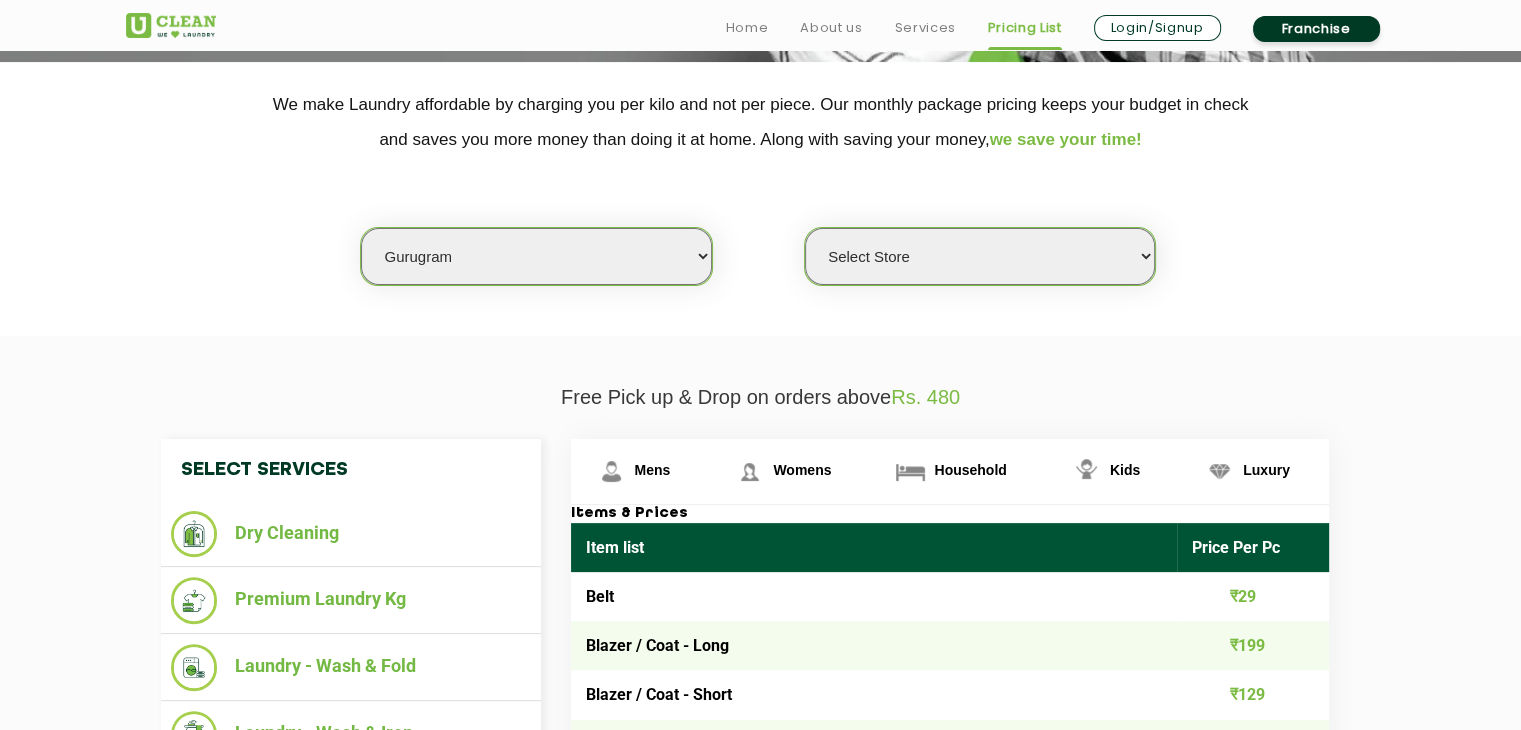 click on "Select Store UClean Sector 47 UClean Gurgaon Sector 66 UClean Sun City Gurgaon UClean DLF Phase 2 Gurugram UClean Ocus Sector 51 UClean Sector 46 Gurgaon UClean Sector 86 SS Omnia UClean Sector 37 Gurgaon UClean Sector 15 Gurgaon UClean Sector 63 Gurugram UClean Palam Vihar UClean Sec 56 UClean Gwal Pahari UClean Sector 38 UClean Sector 93 UClean Vyapar Kendra" at bounding box center [980, 256] 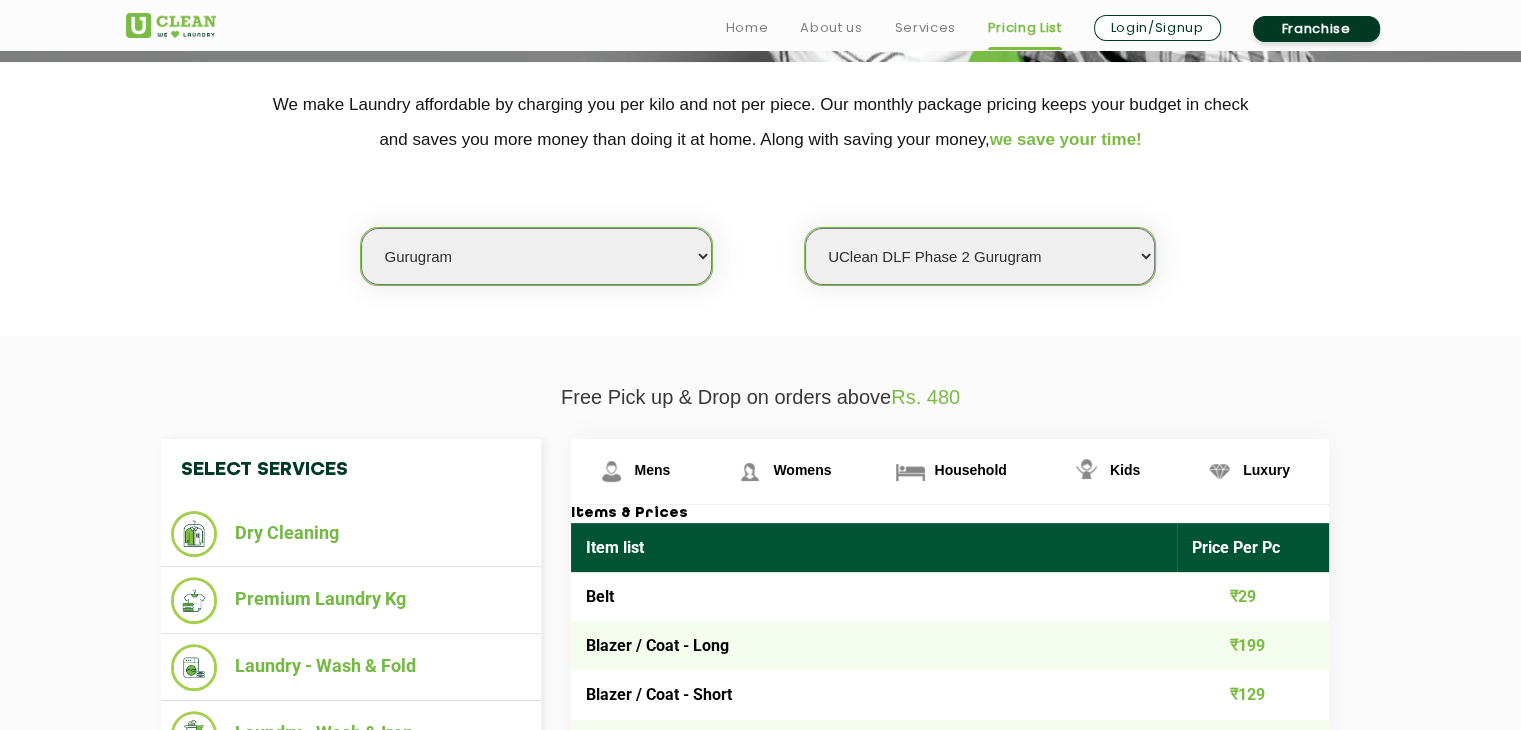 click on "Select Store UClean Sector 47 UClean Gurgaon Sector 66 UClean Sun City Gurgaon UClean DLF Phase 2 Gurugram UClean Ocus Sector 51 UClean Sector 46 Gurgaon UClean Sector 86 SS Omnia UClean Sector 37 Gurgaon UClean Sector 15 Gurgaon UClean Sector 63 Gurugram UClean Palam Vihar UClean Sec 56 UClean Gwal Pahari UClean Sector 38 UClean Sector 93 UClean Vyapar Kendra" at bounding box center [980, 256] 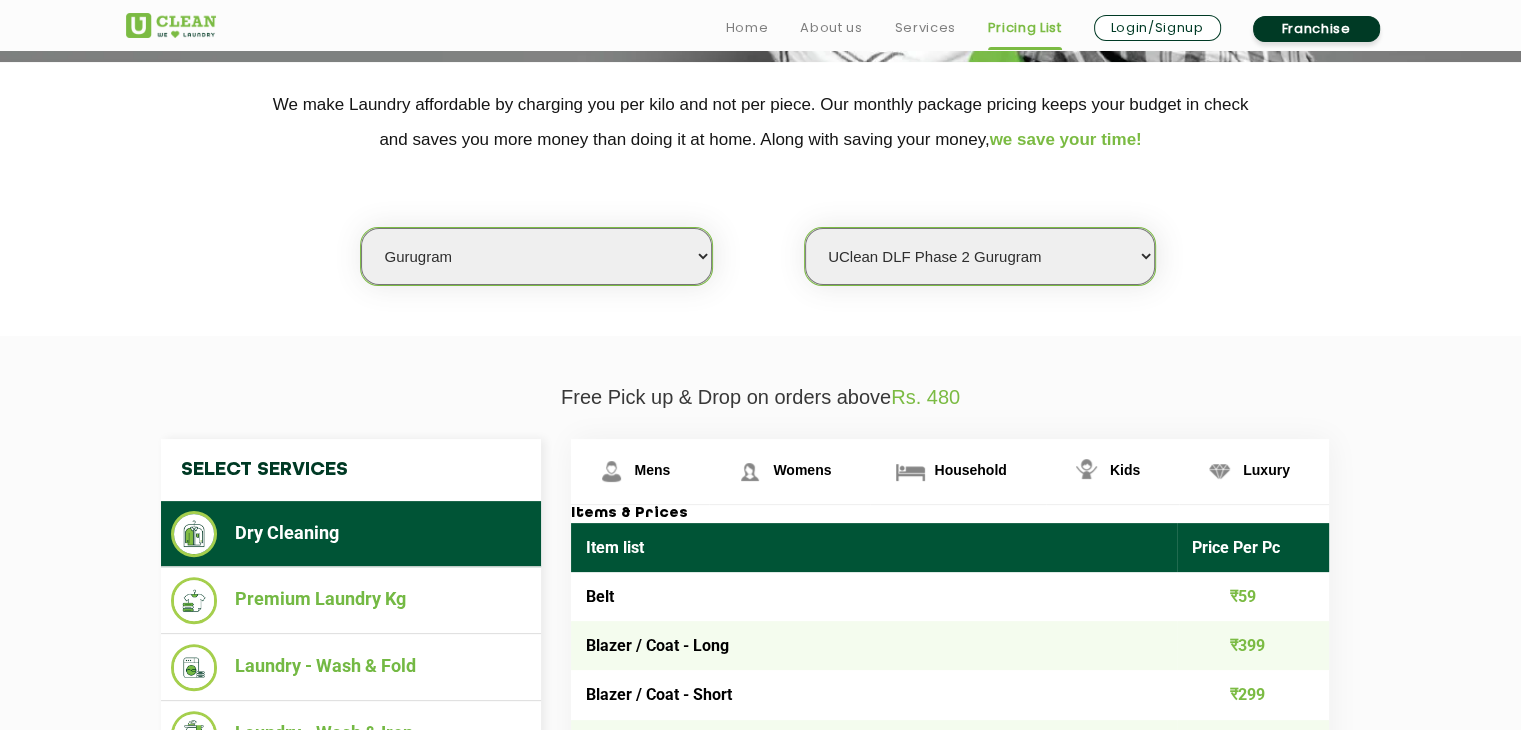 scroll, scrollTop: 600, scrollLeft: 0, axis: vertical 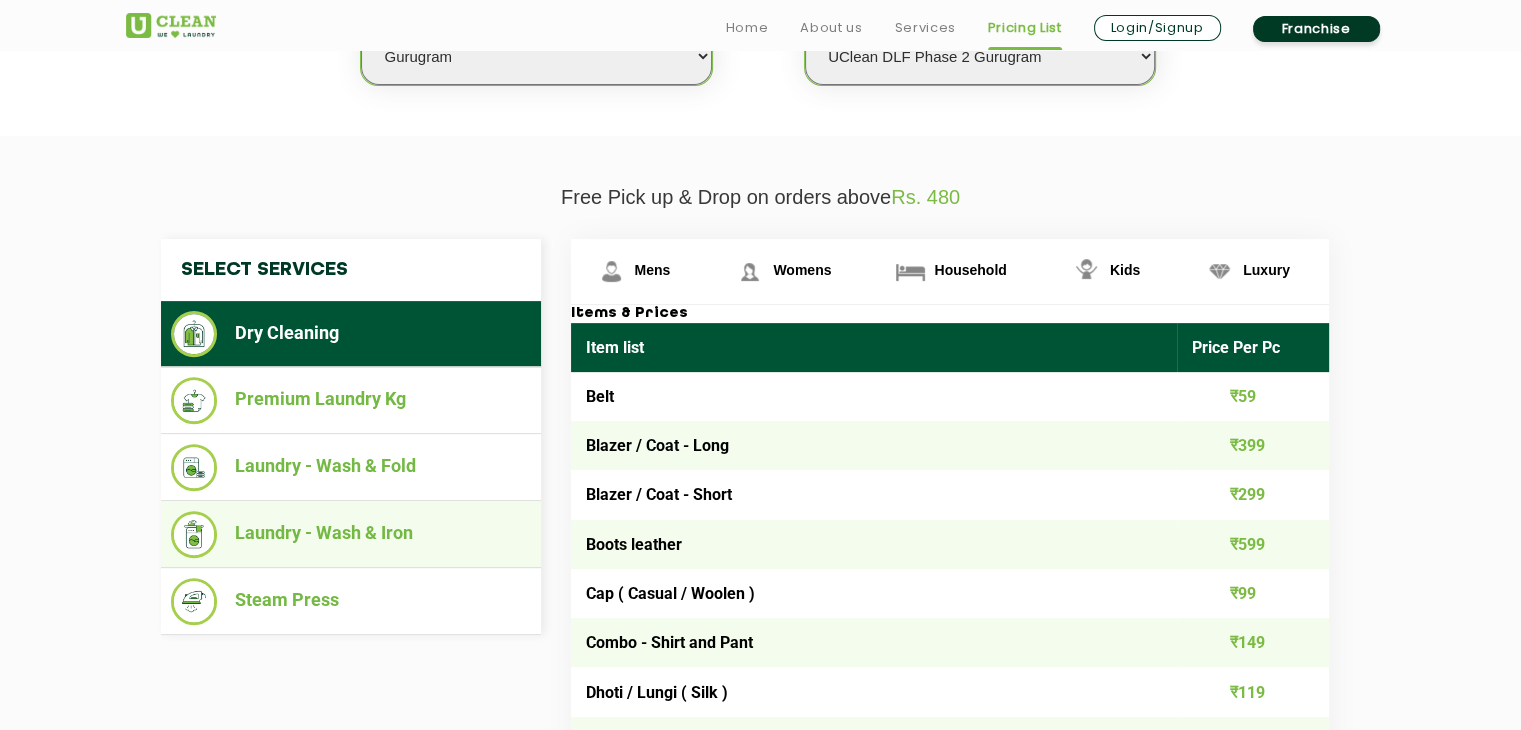click on "Laundry - Wash & Iron" at bounding box center (351, 534) 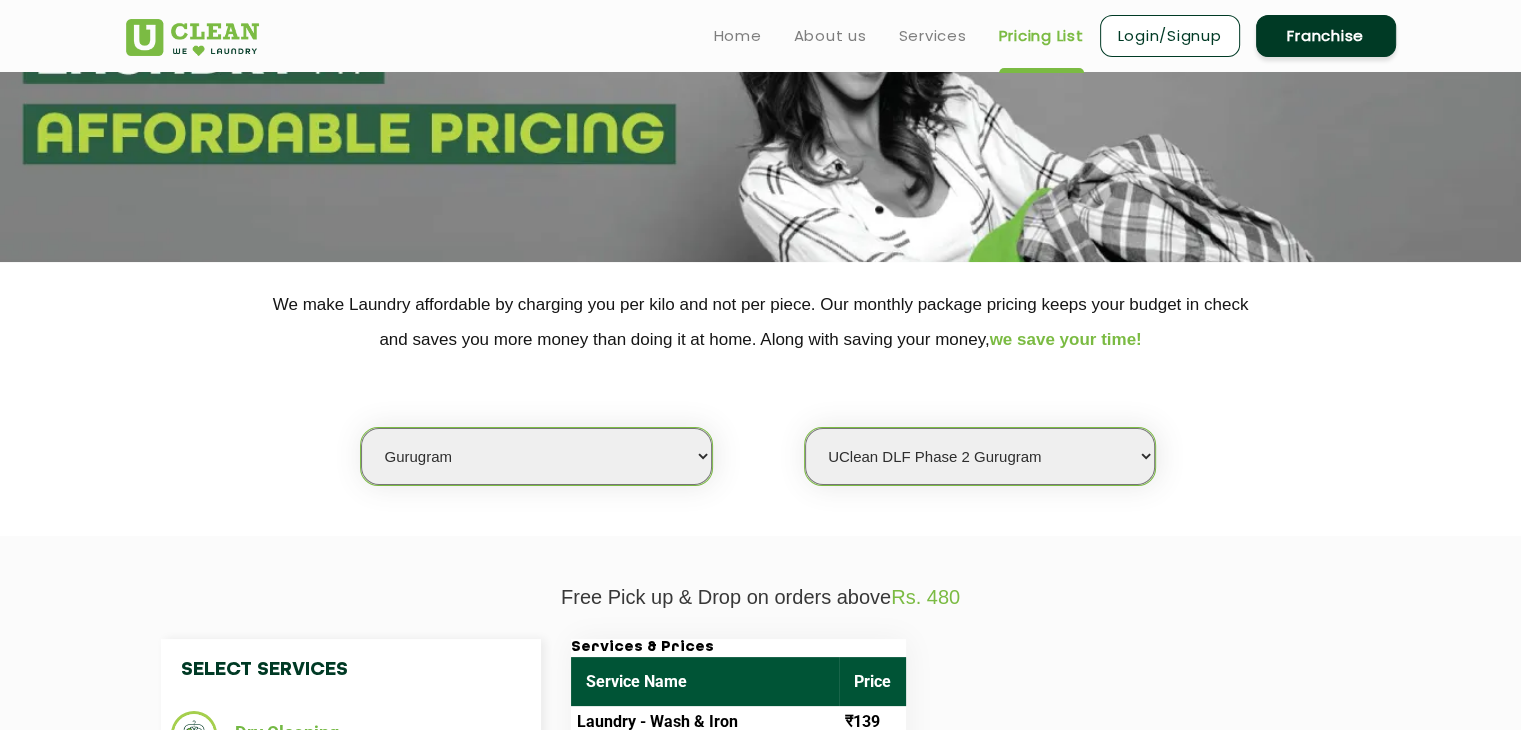 scroll, scrollTop: 0, scrollLeft: 0, axis: both 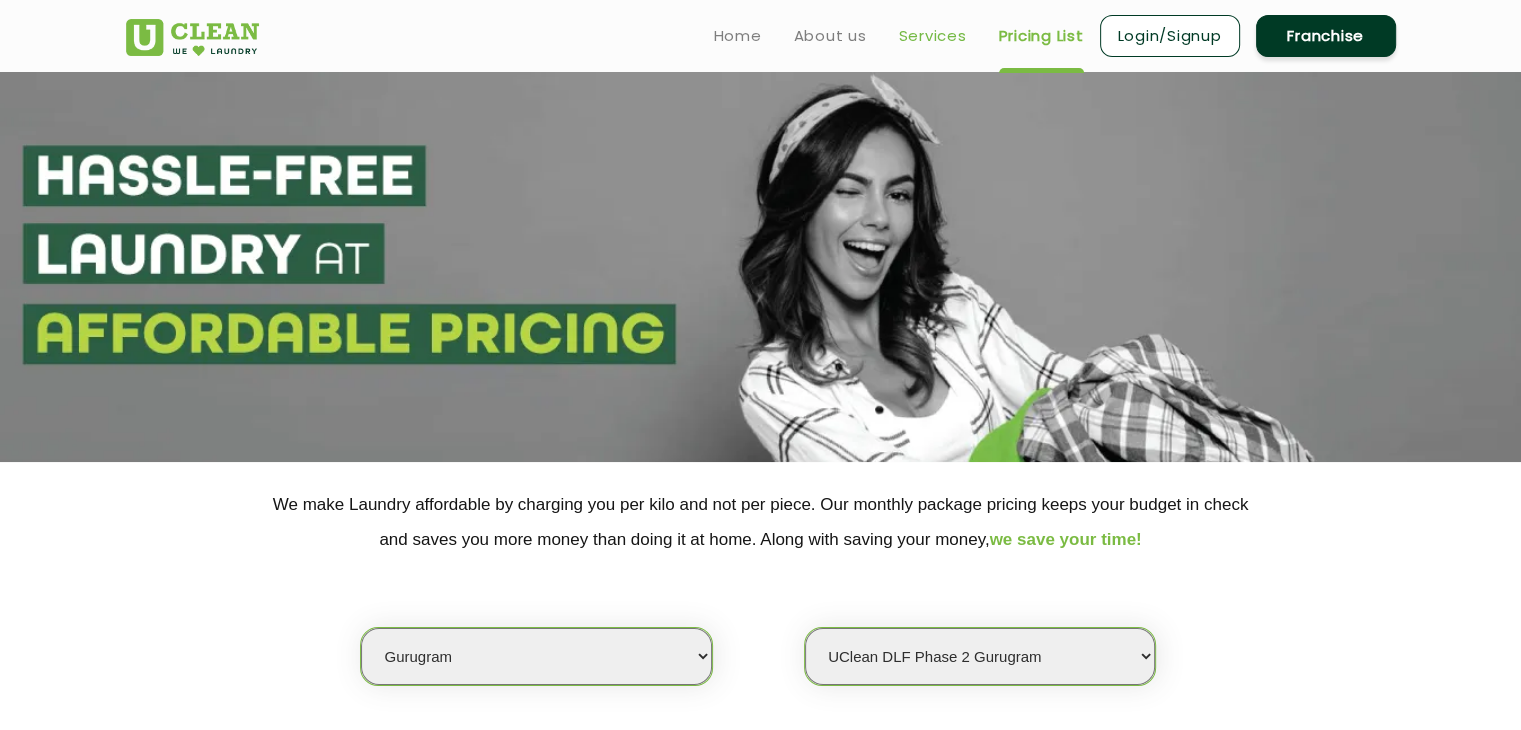 click on "Services" at bounding box center (933, 36) 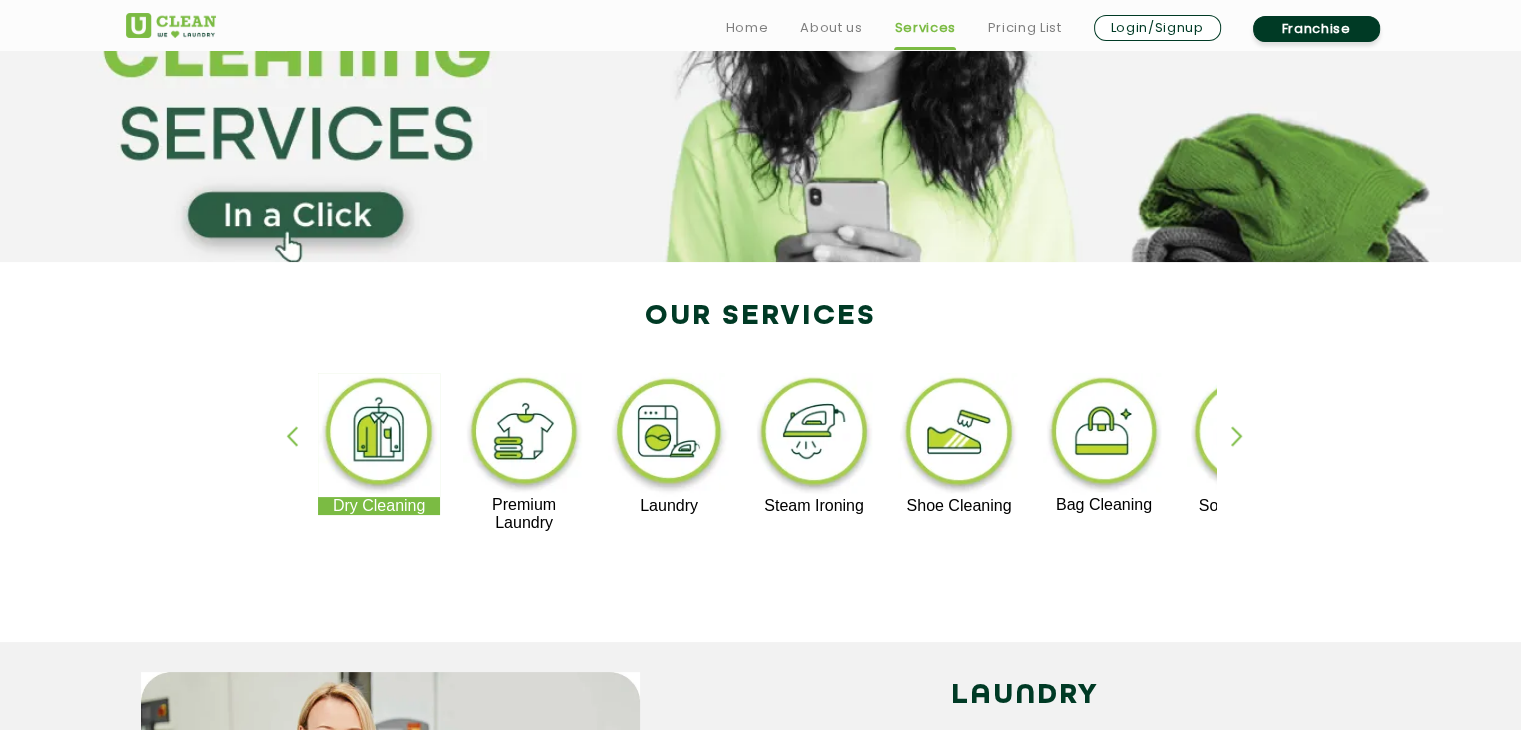 scroll, scrollTop: 300, scrollLeft: 0, axis: vertical 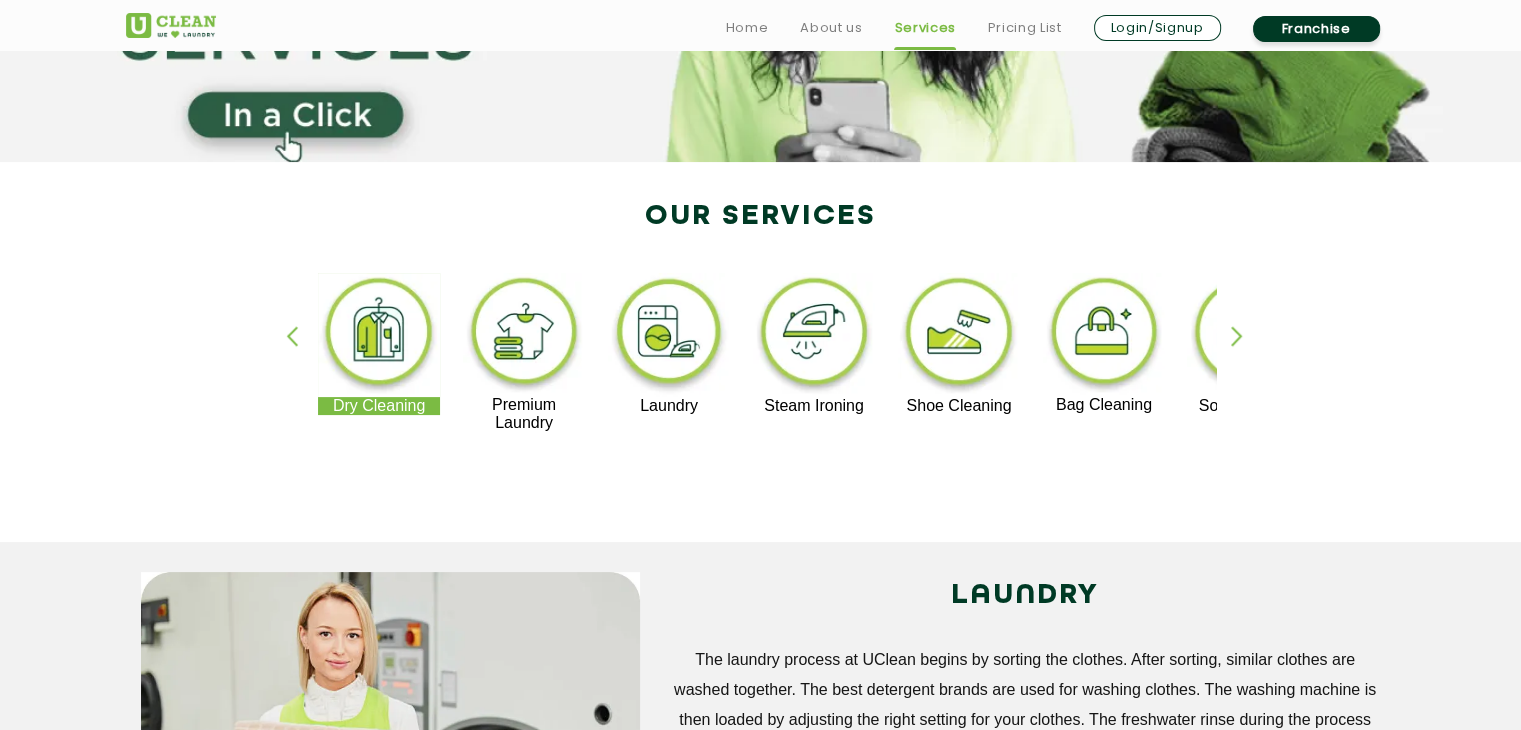 click at bounding box center [1246, 353] 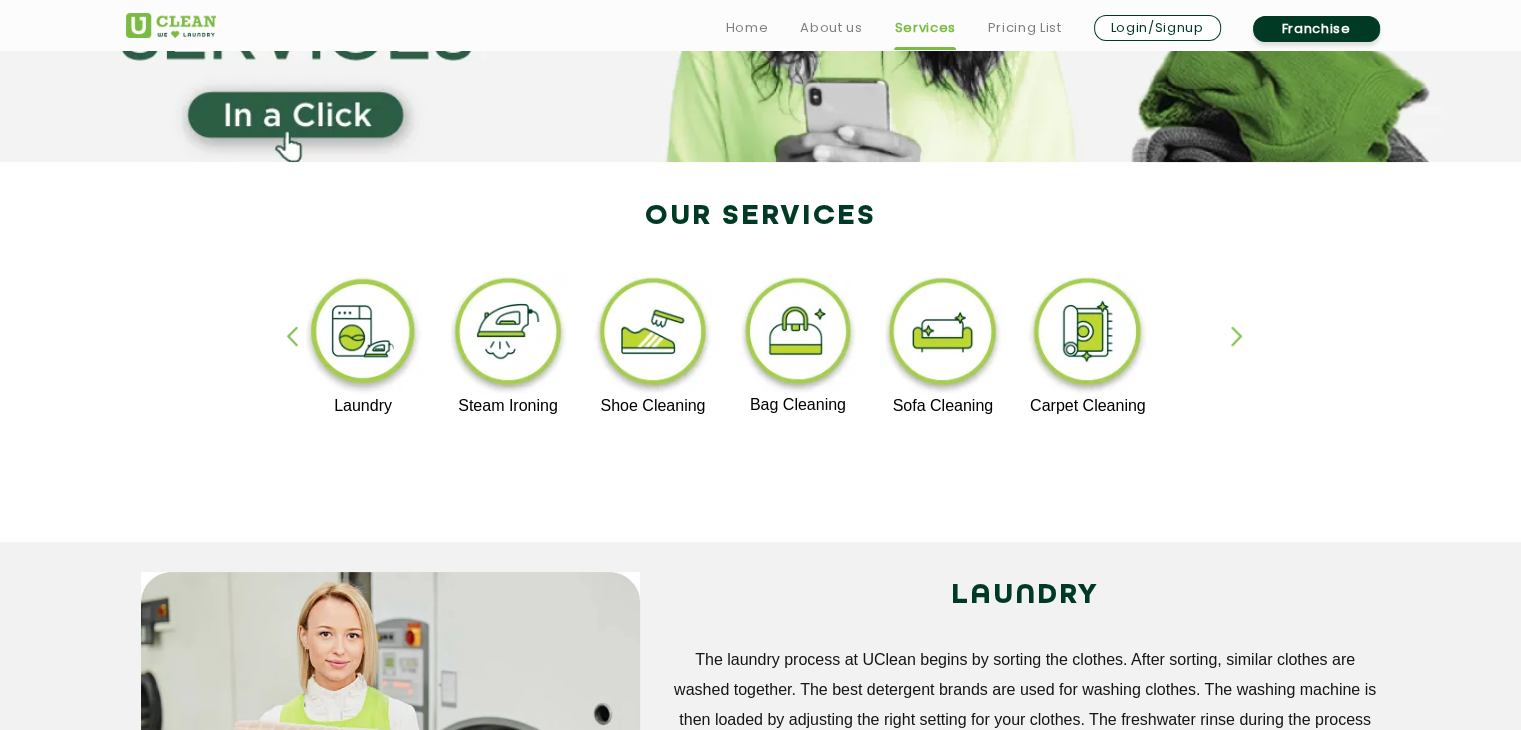 click at bounding box center [1246, 353] 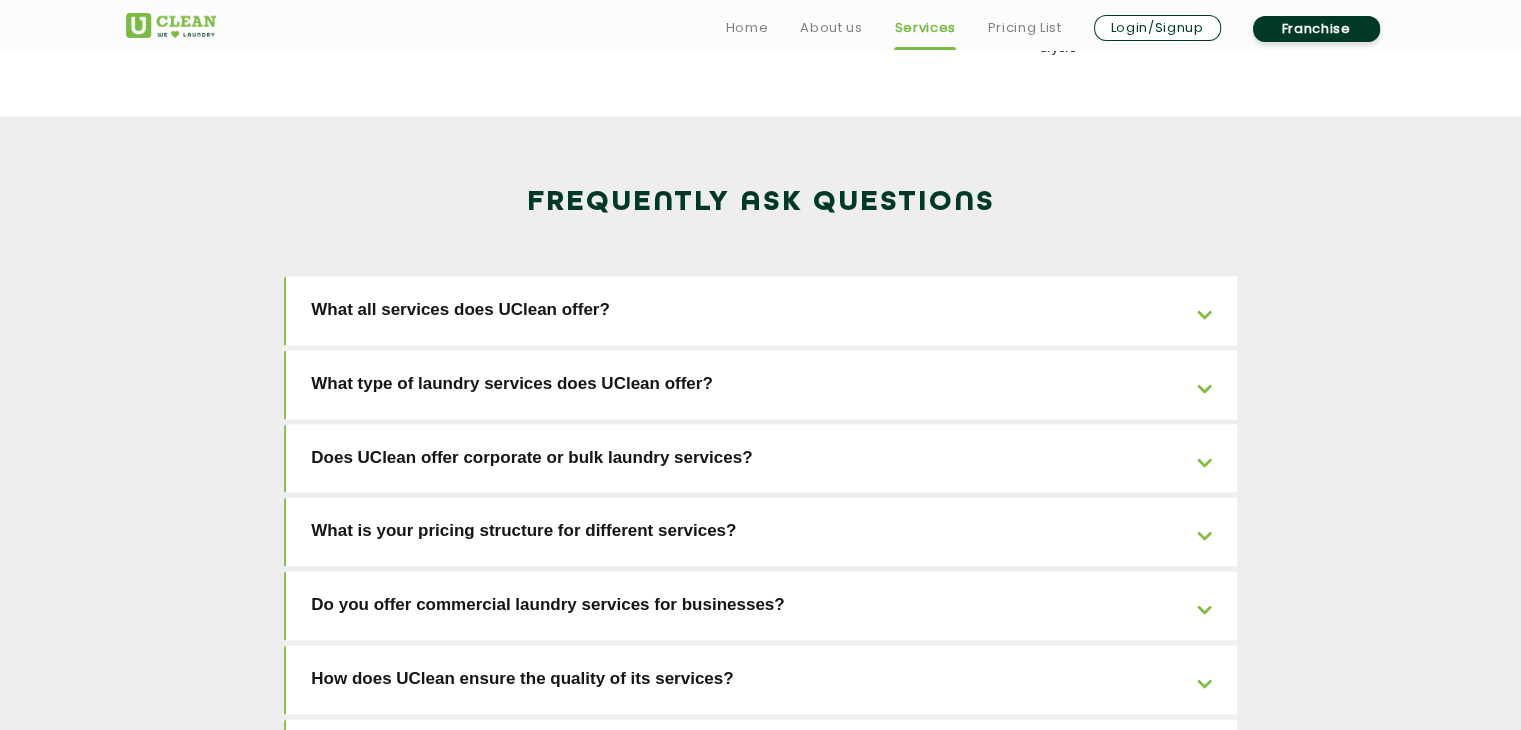 scroll, scrollTop: 3000, scrollLeft: 0, axis: vertical 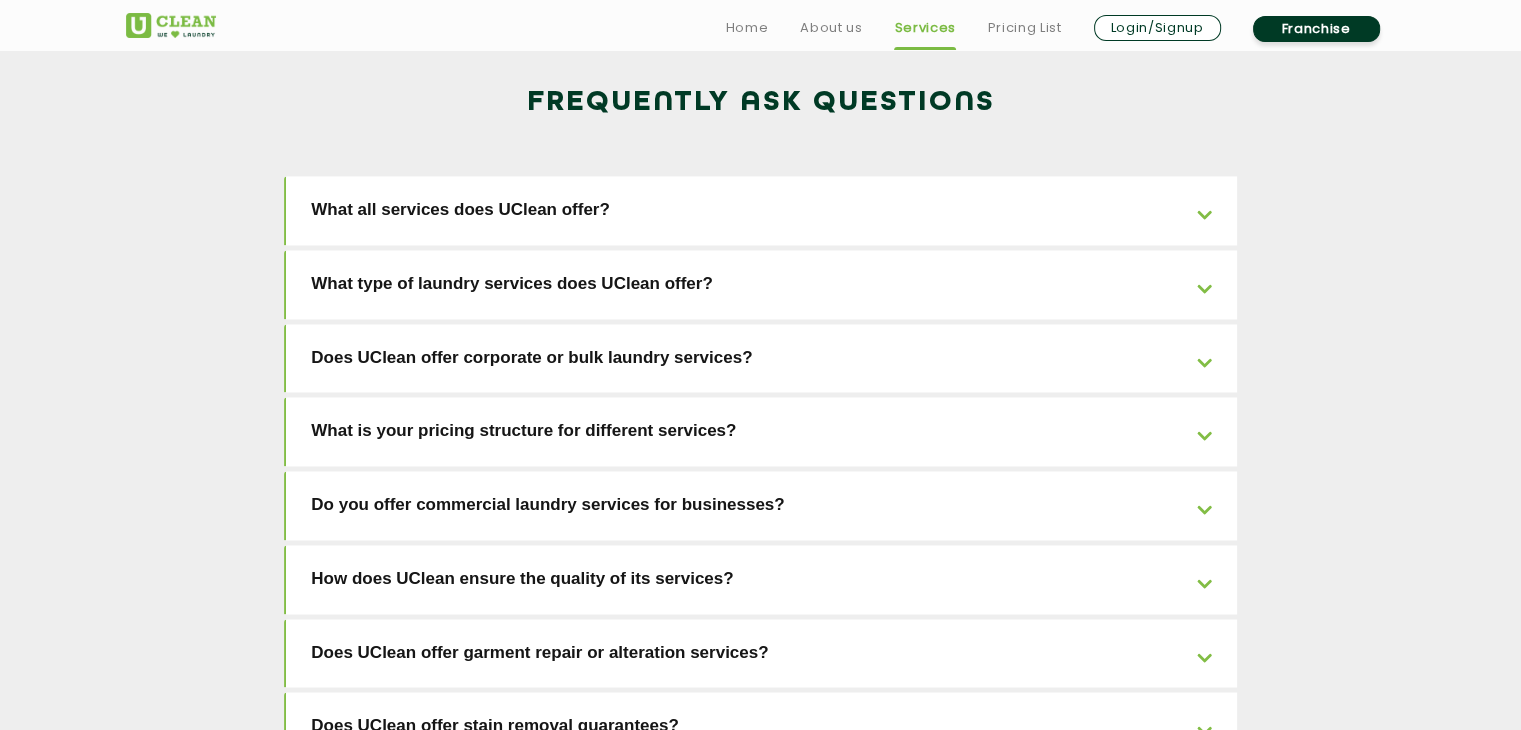 click on "What all services does UClean offer?" at bounding box center (761, 210) 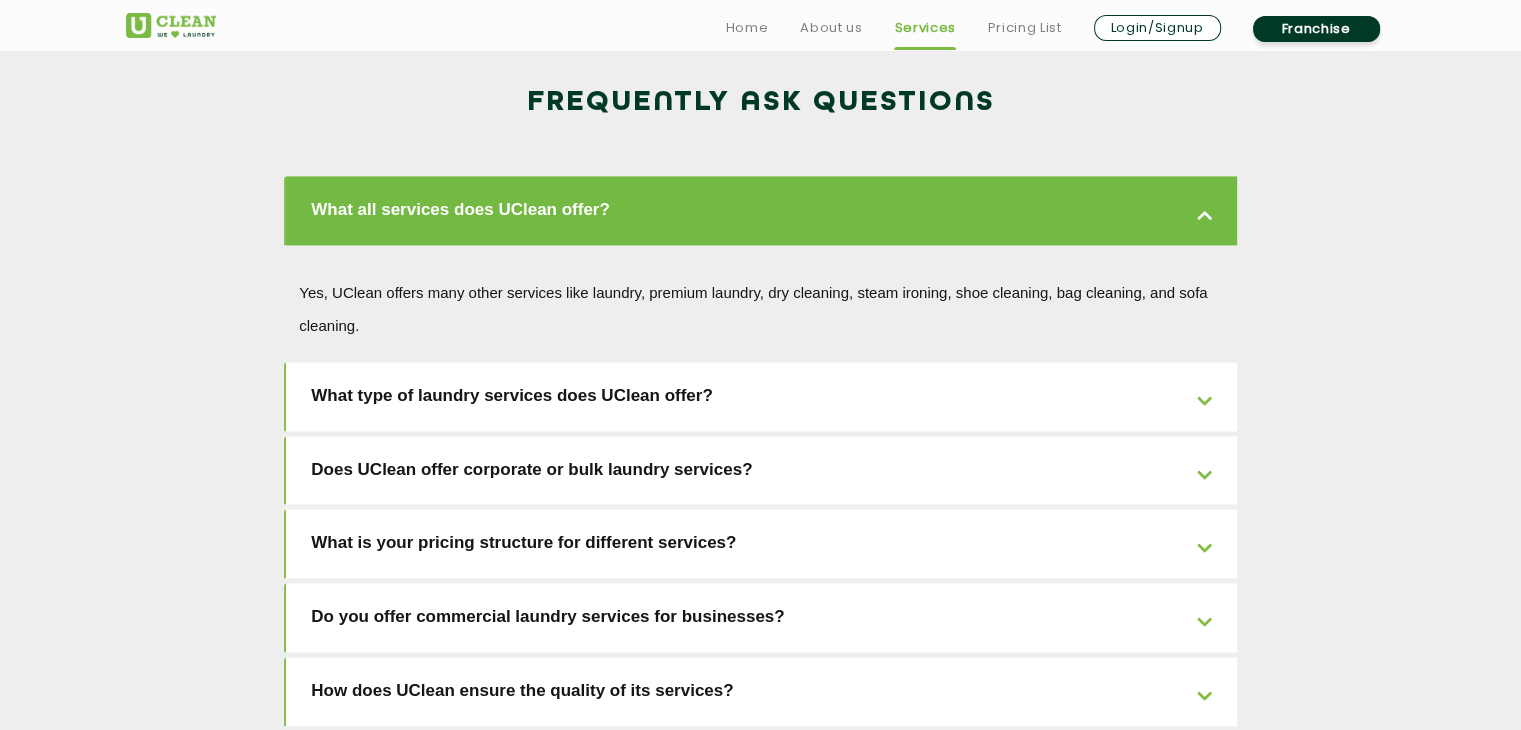 click on "What all services does UClean offer?" at bounding box center (761, 210) 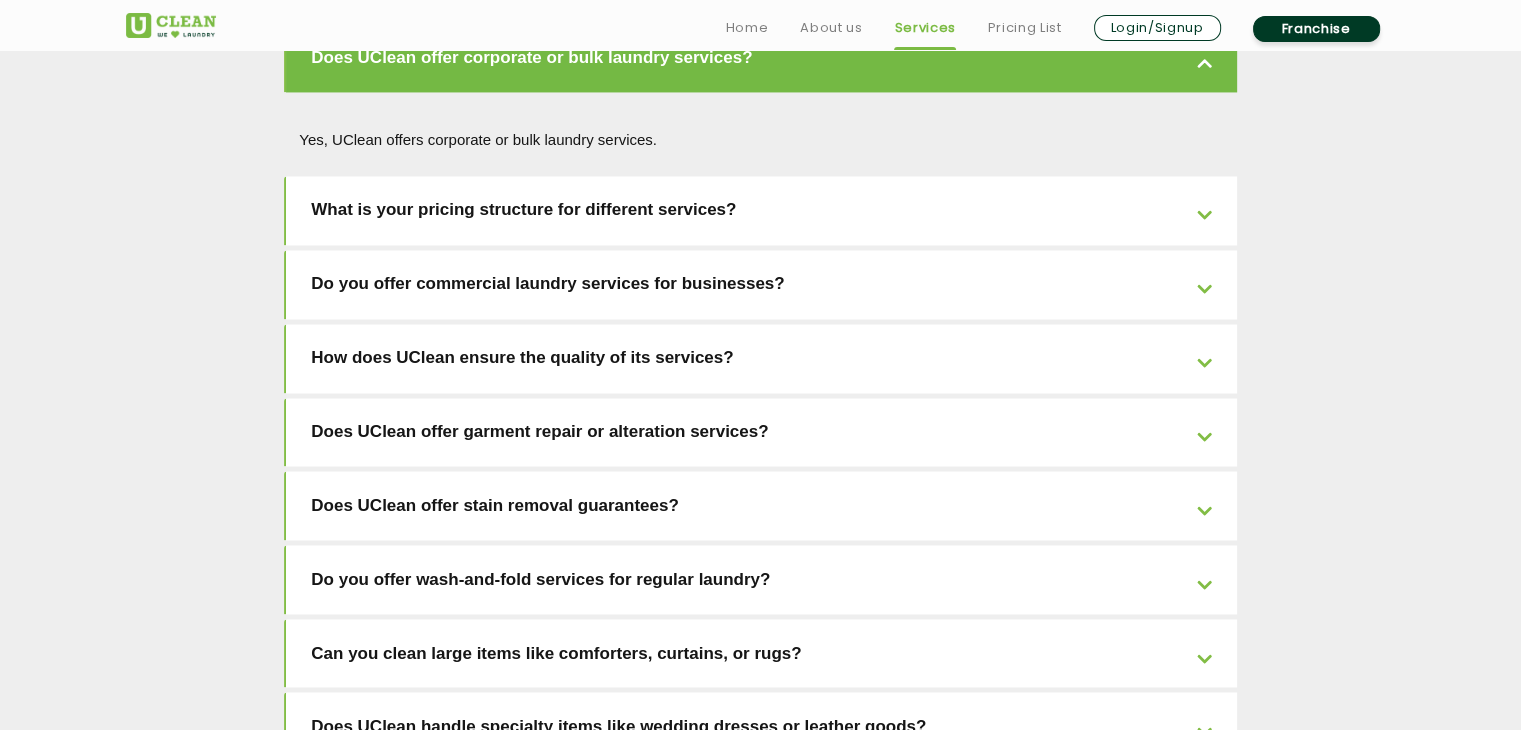 scroll, scrollTop: 3400, scrollLeft: 0, axis: vertical 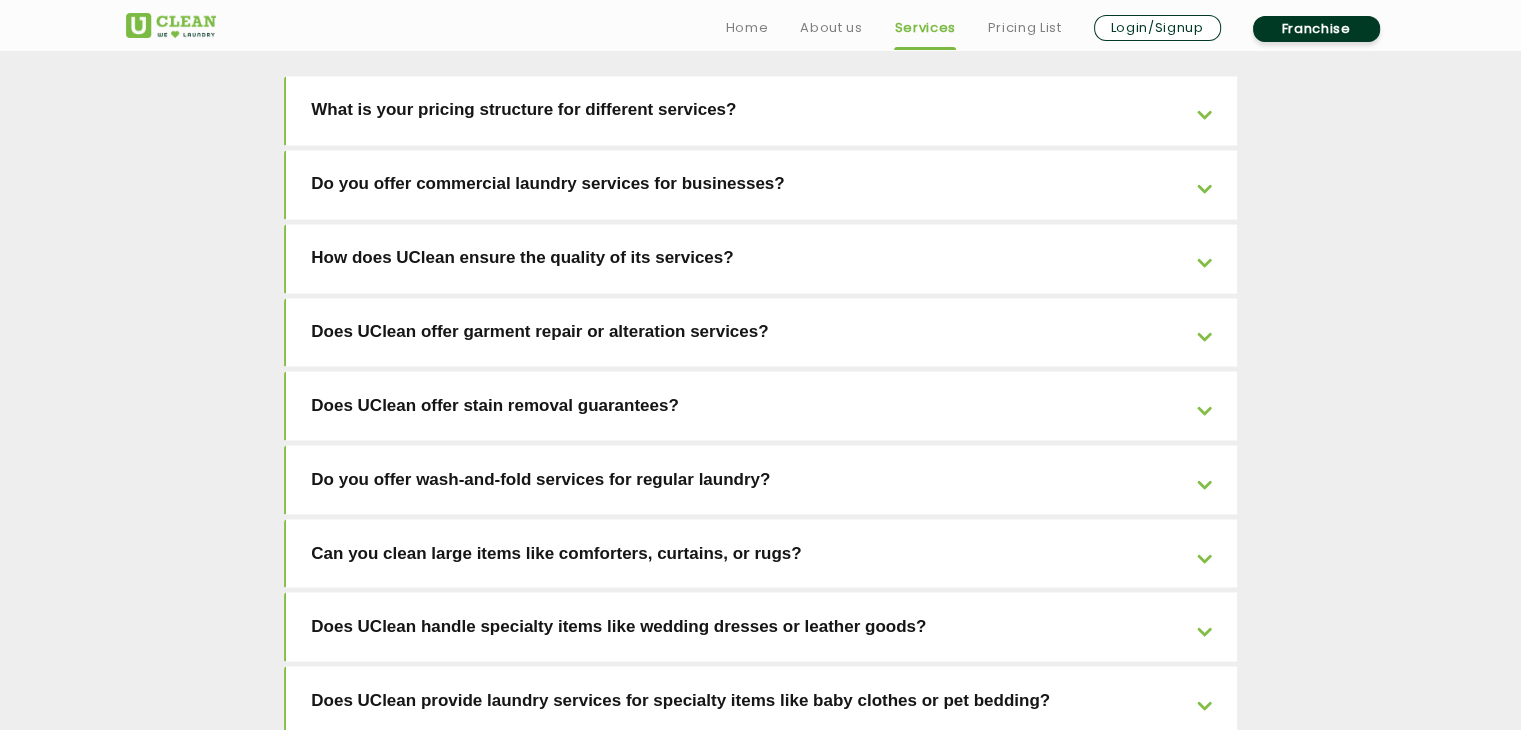 click on "Does UClean offer garment repair or alteration services?" at bounding box center (761, 332) 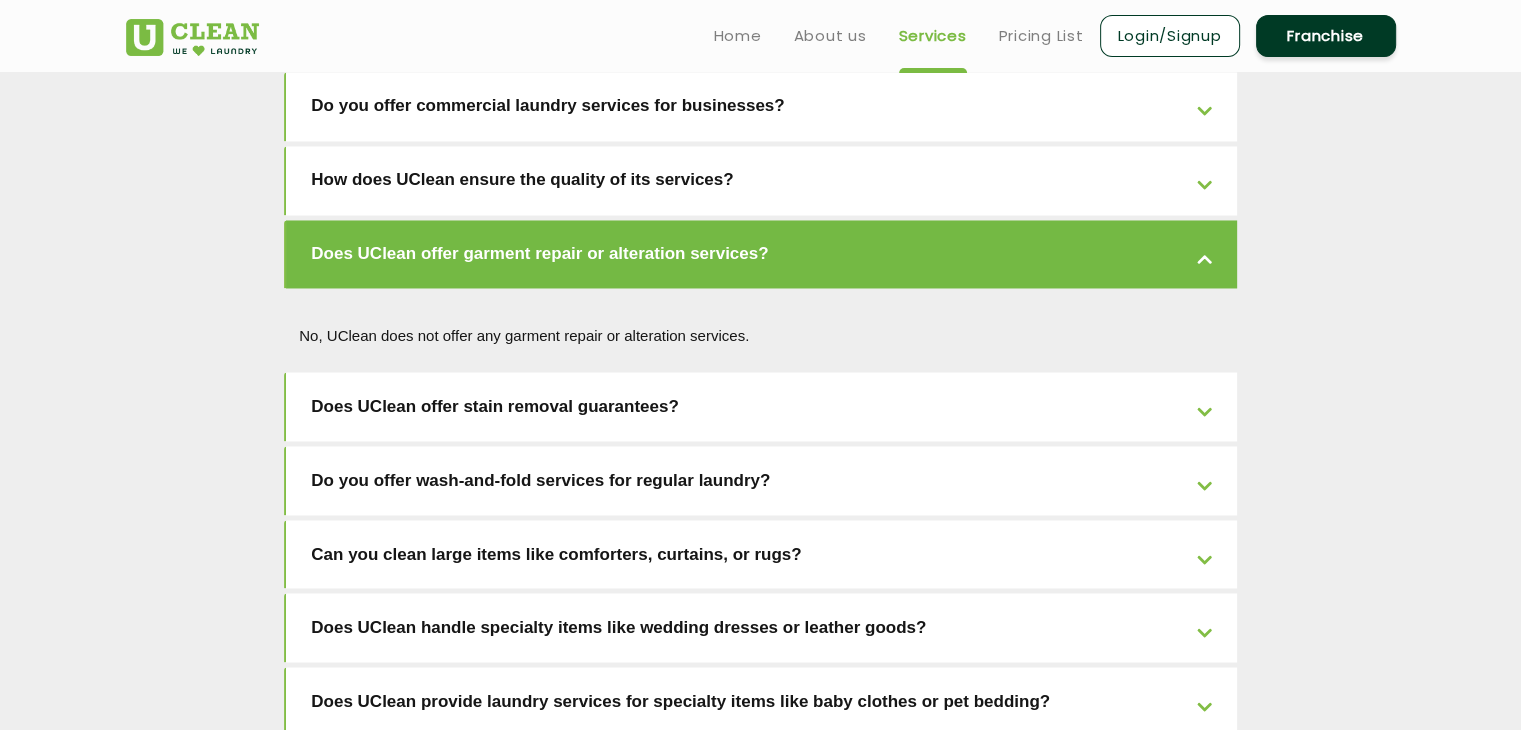 scroll, scrollTop: 3499, scrollLeft: 0, axis: vertical 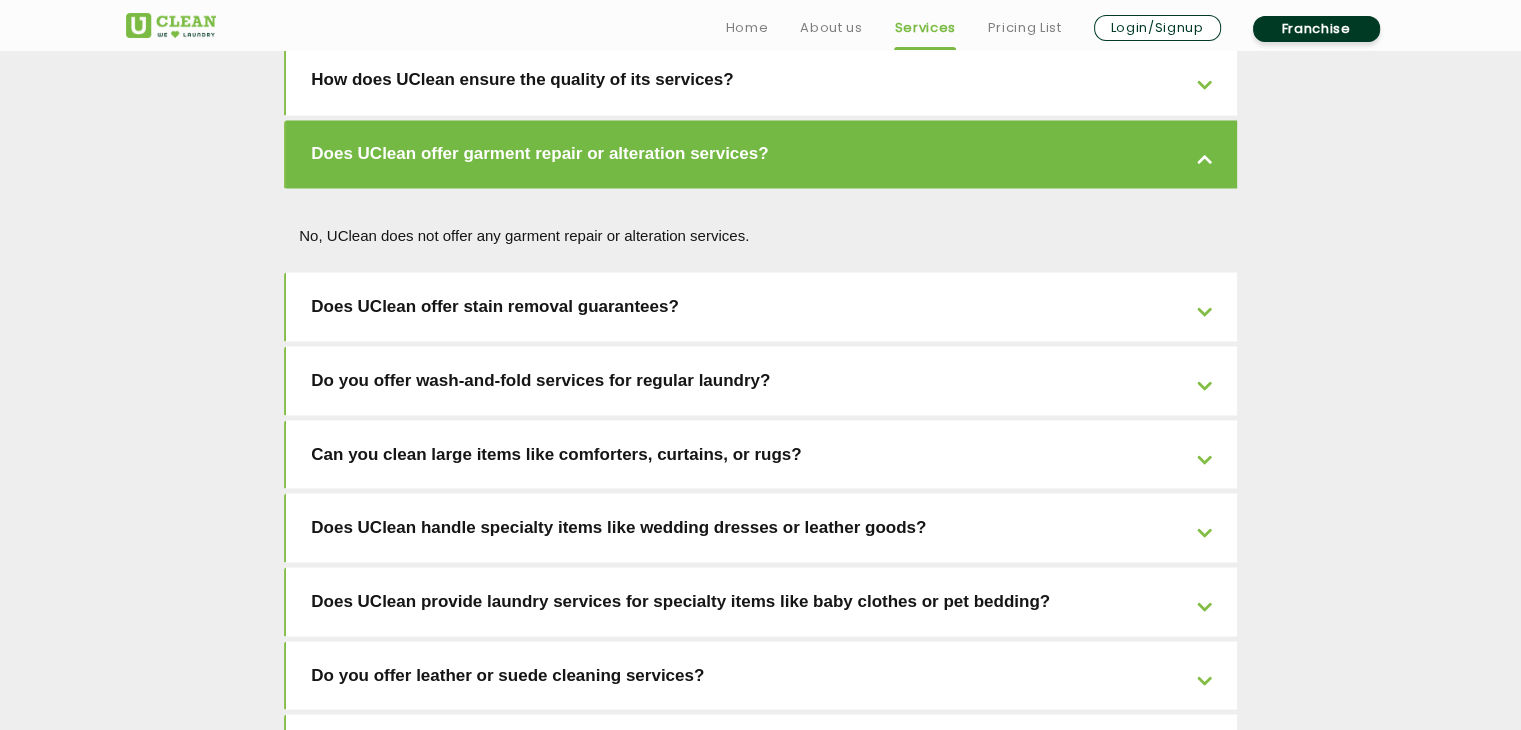 click on "Does UClean offer stain removal guarantees?" at bounding box center (761, 306) 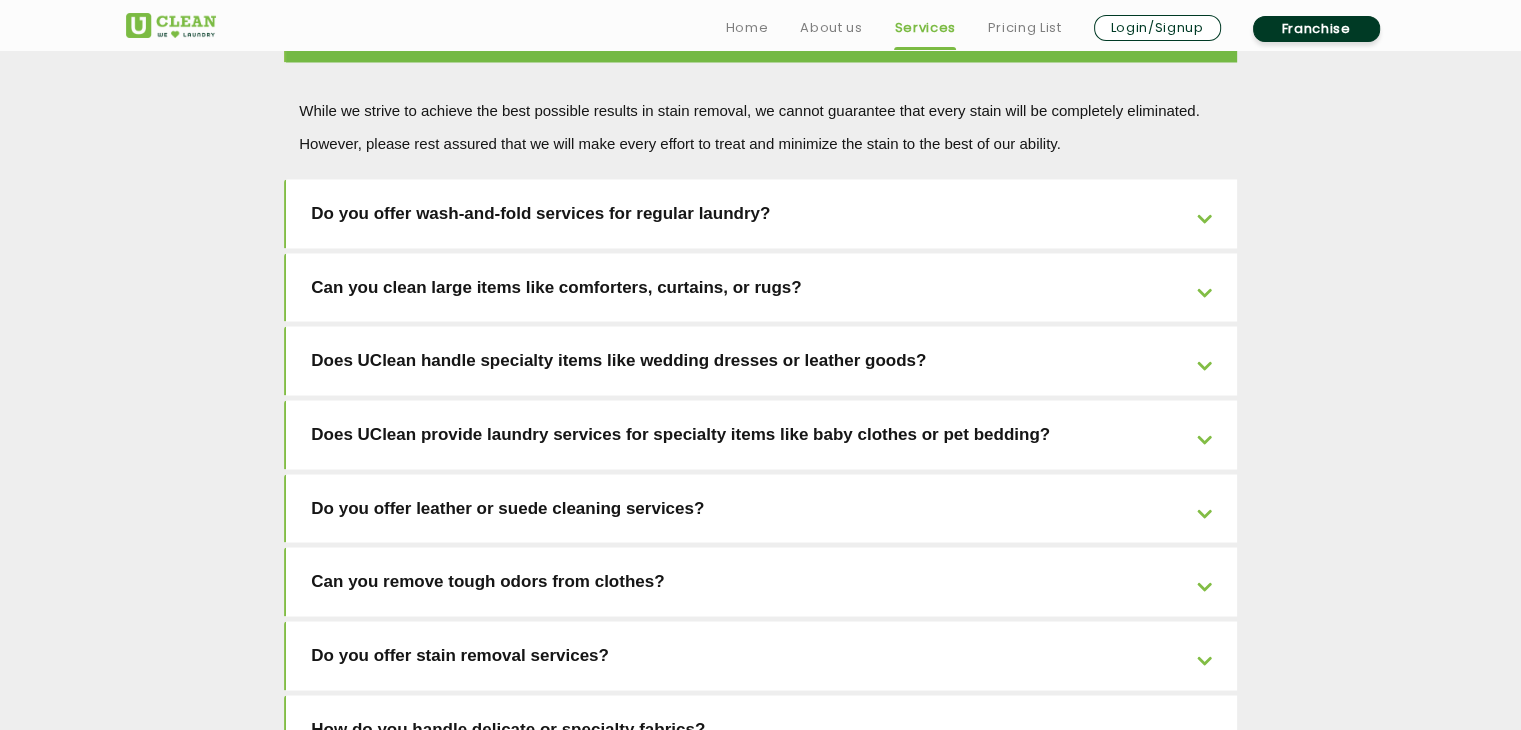 scroll, scrollTop: 3799, scrollLeft: 0, axis: vertical 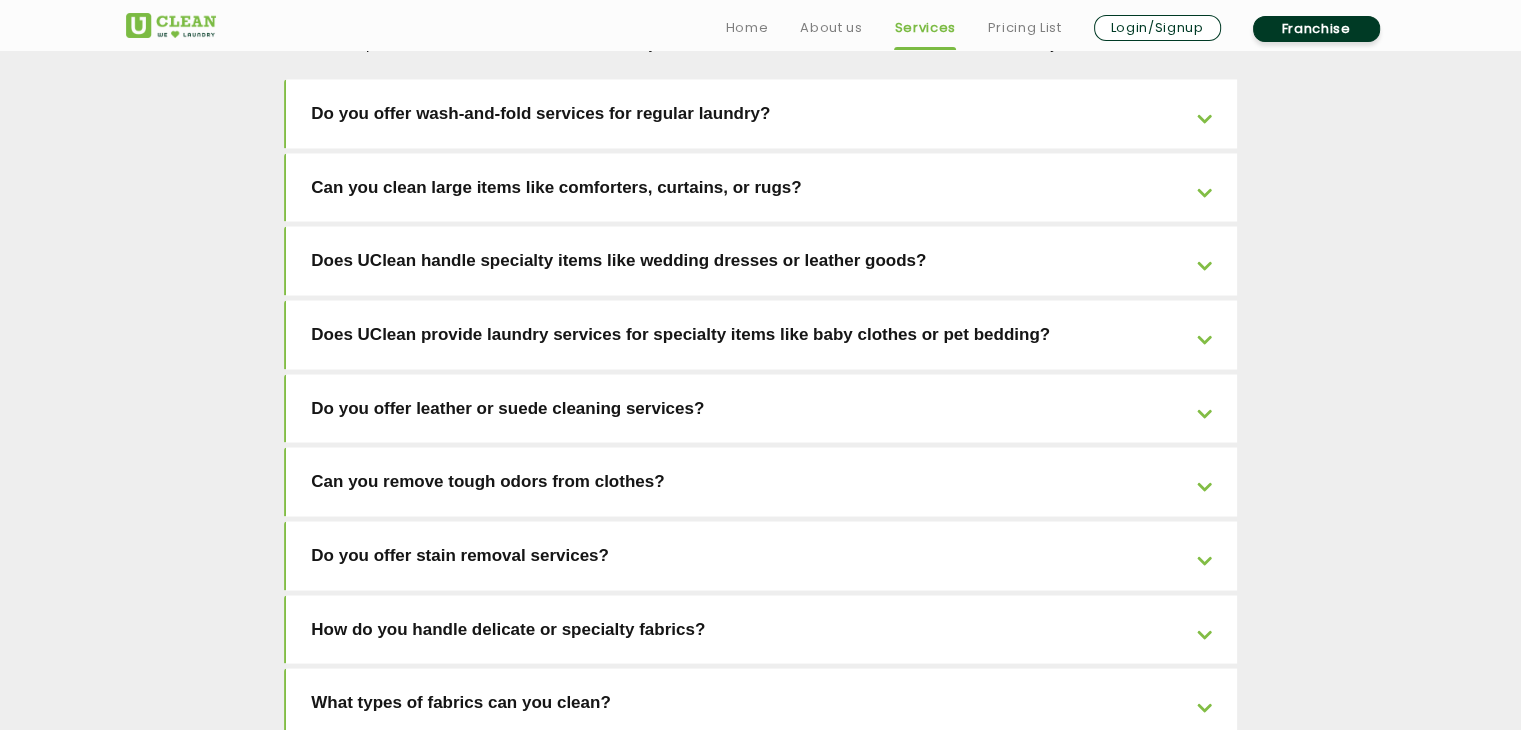 click on "Does UClean handle specialty items like wedding dresses or leather goods?" at bounding box center [761, 260] 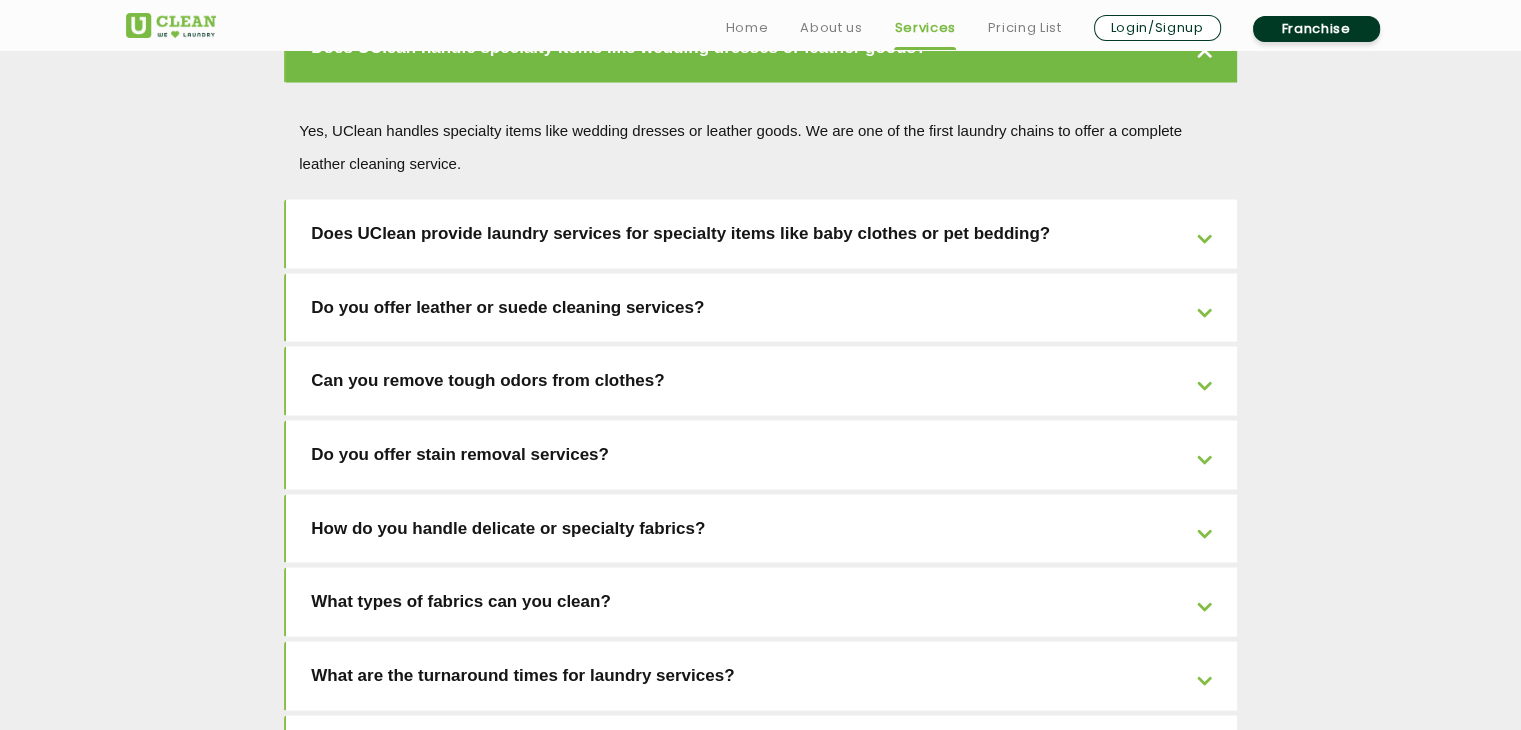 scroll, scrollTop: 3999, scrollLeft: 0, axis: vertical 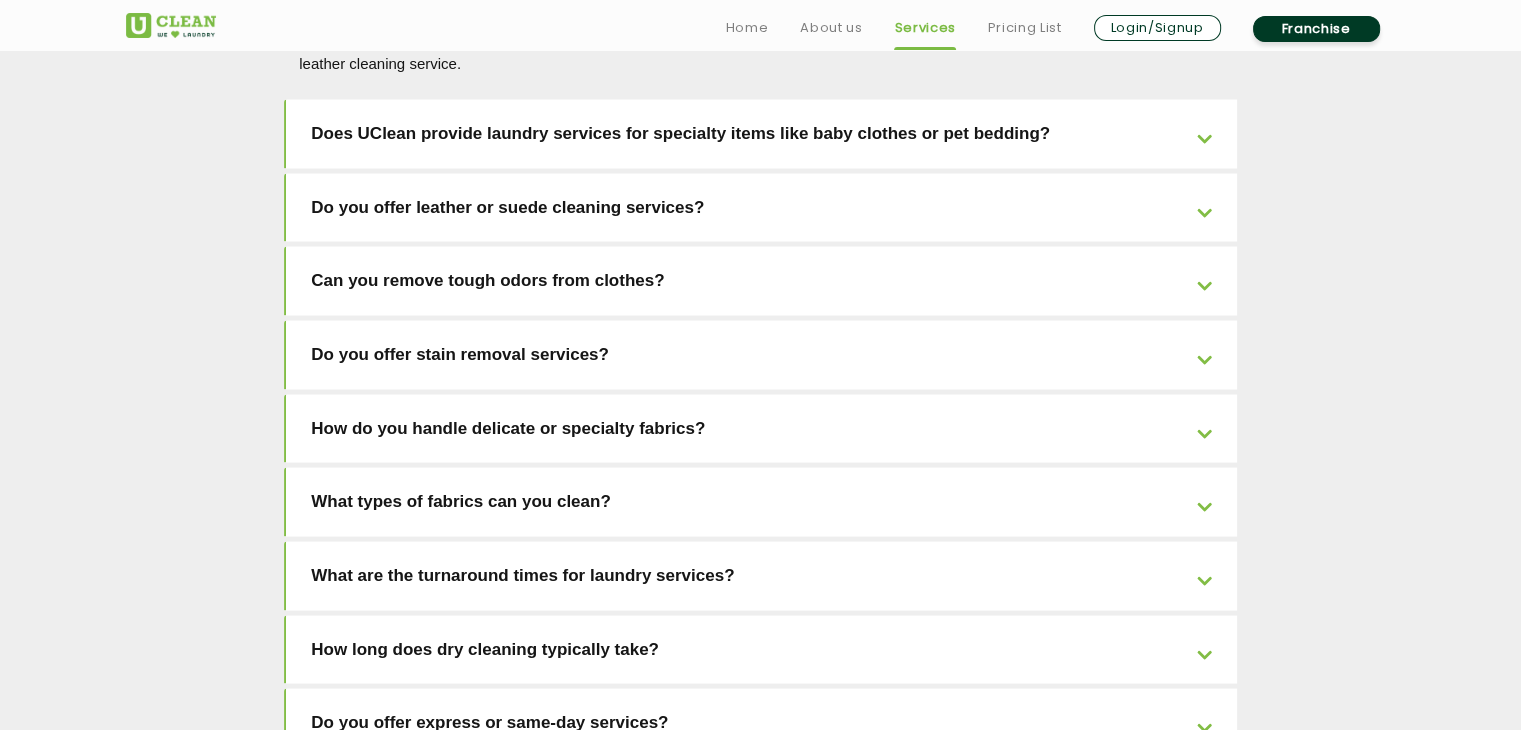 click on "Can you remove tough odors from clothes?" at bounding box center [761, 281] 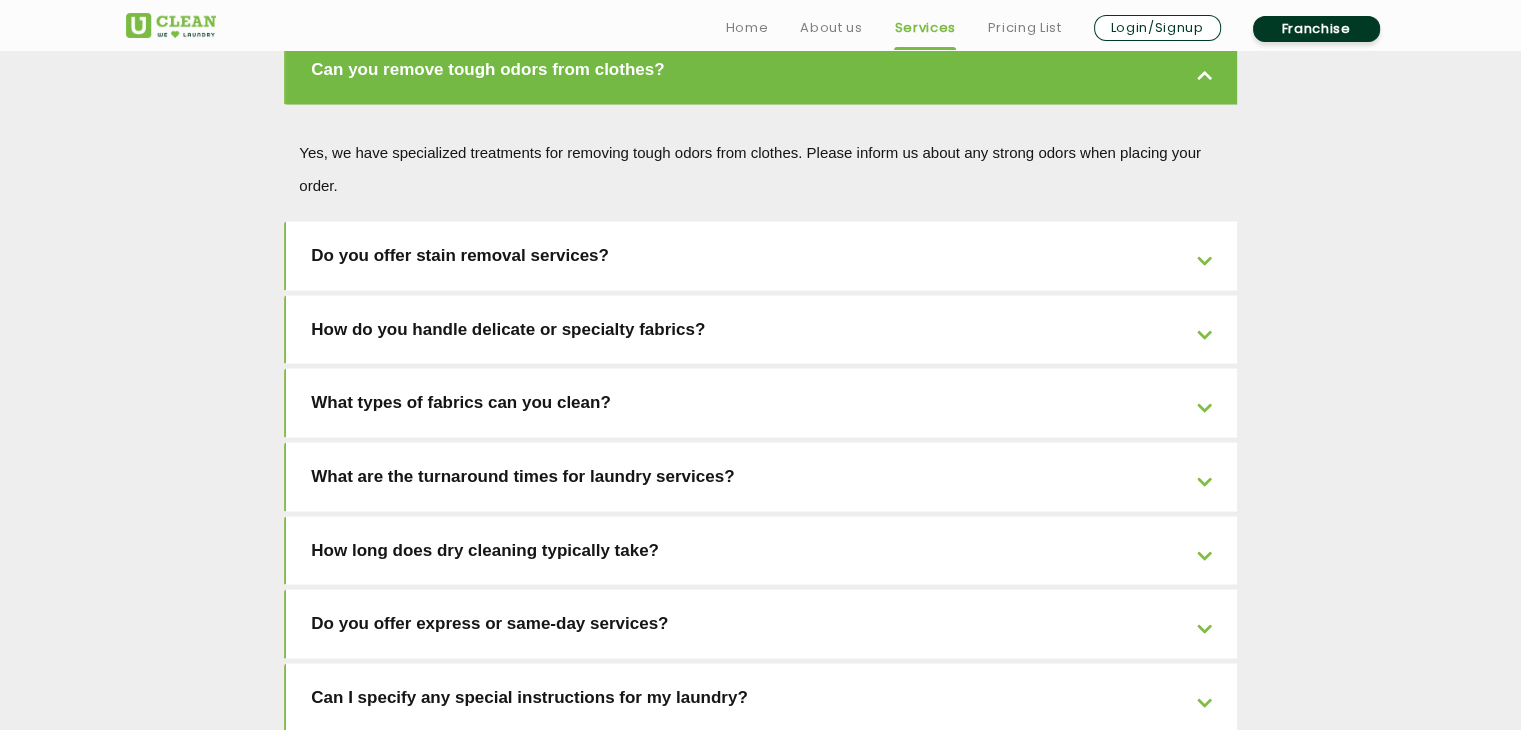 scroll, scrollTop: 4198, scrollLeft: 0, axis: vertical 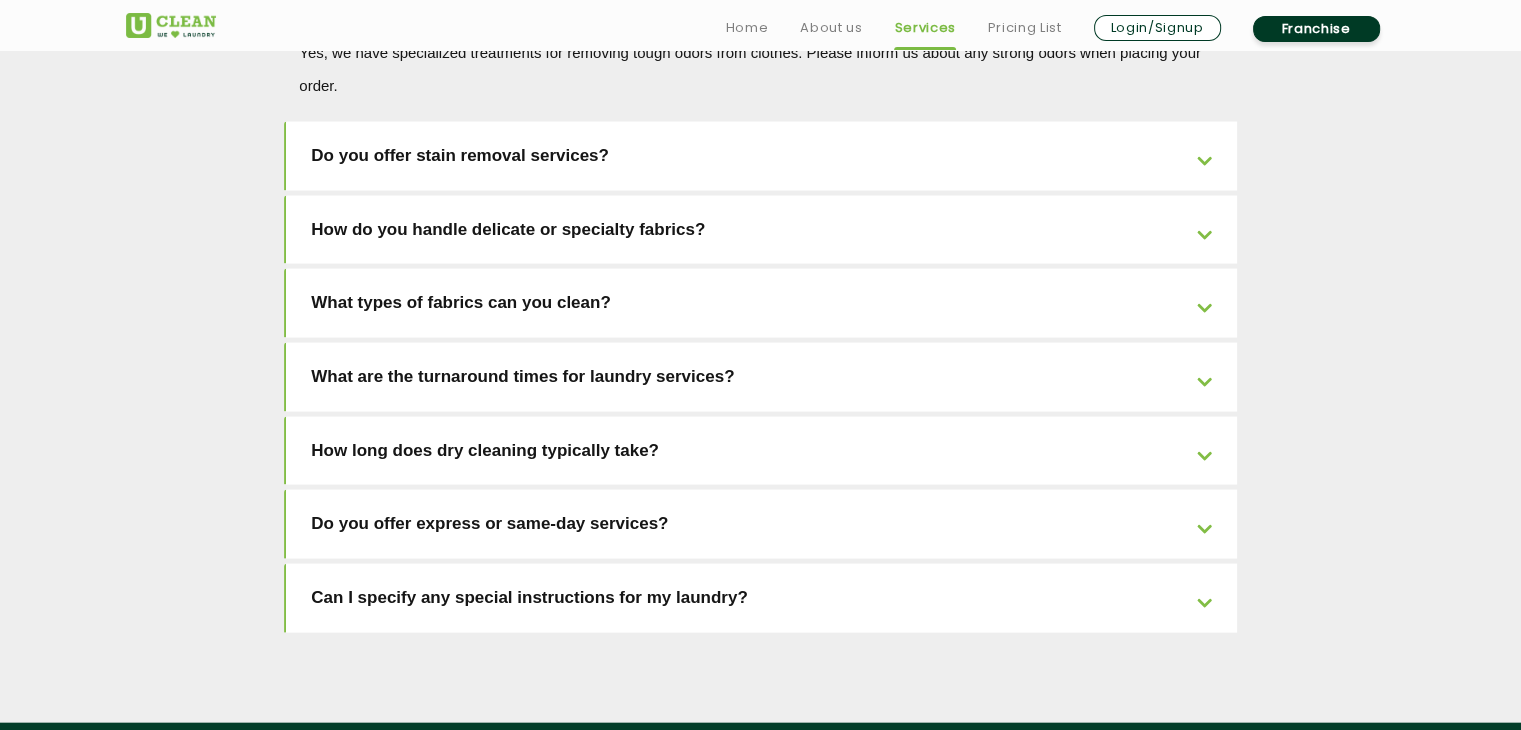 click on "What types of fabrics can you clean?" at bounding box center [761, 303] 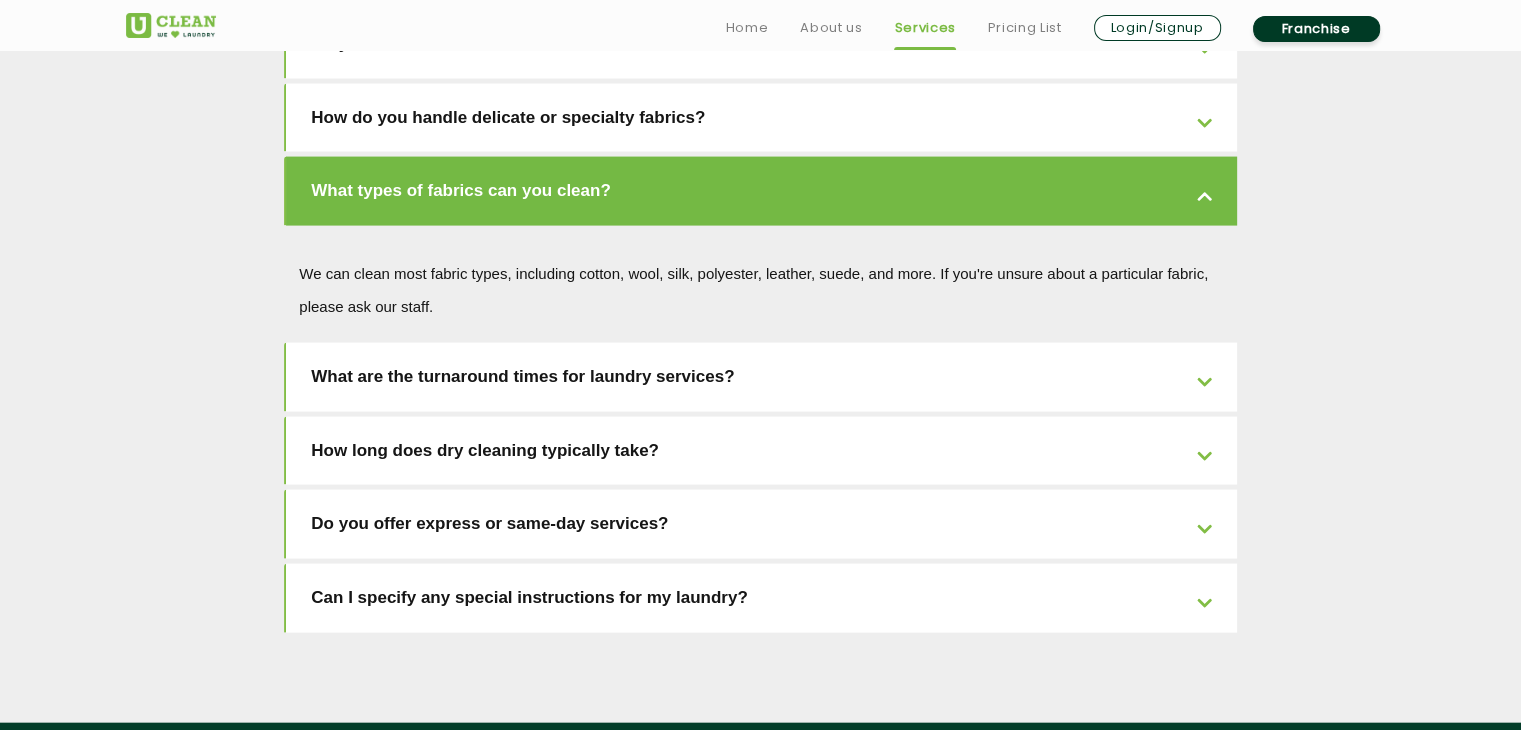 click on "What are the turnaround times for laundry services?" at bounding box center (761, 377) 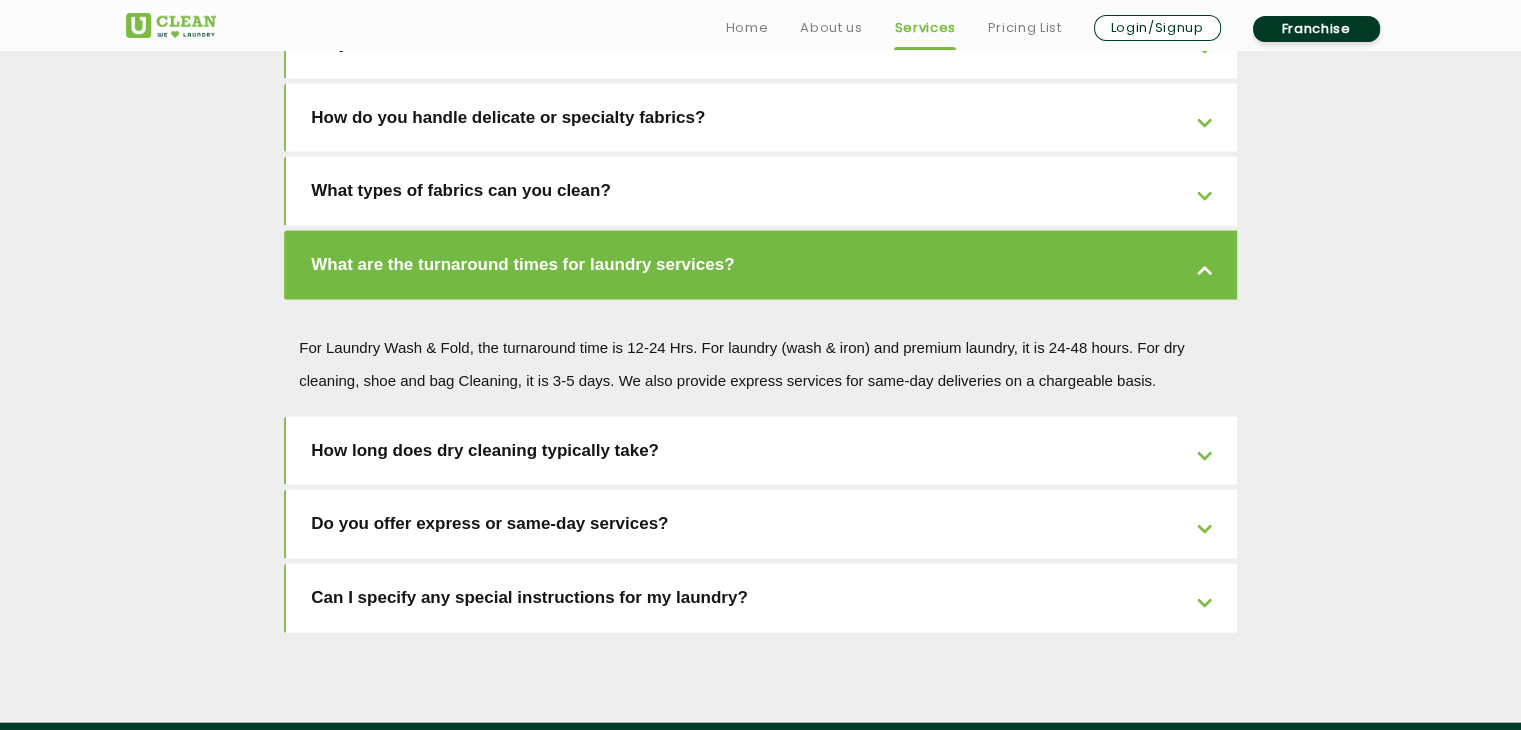 click on "Can I specify any special instructions for my laundry?" at bounding box center (761, 598) 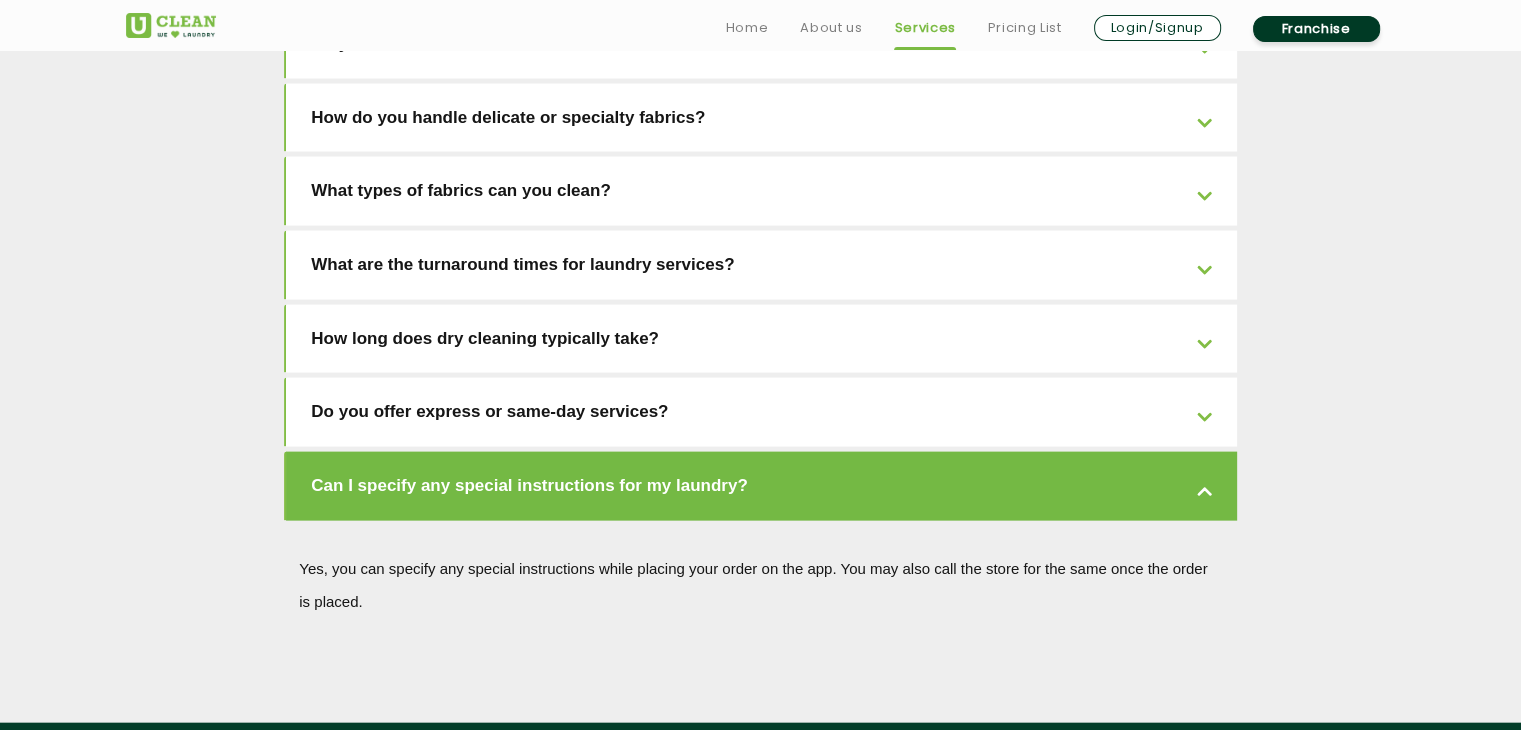 click on "Do you offer express or same-day services?" at bounding box center (761, 412) 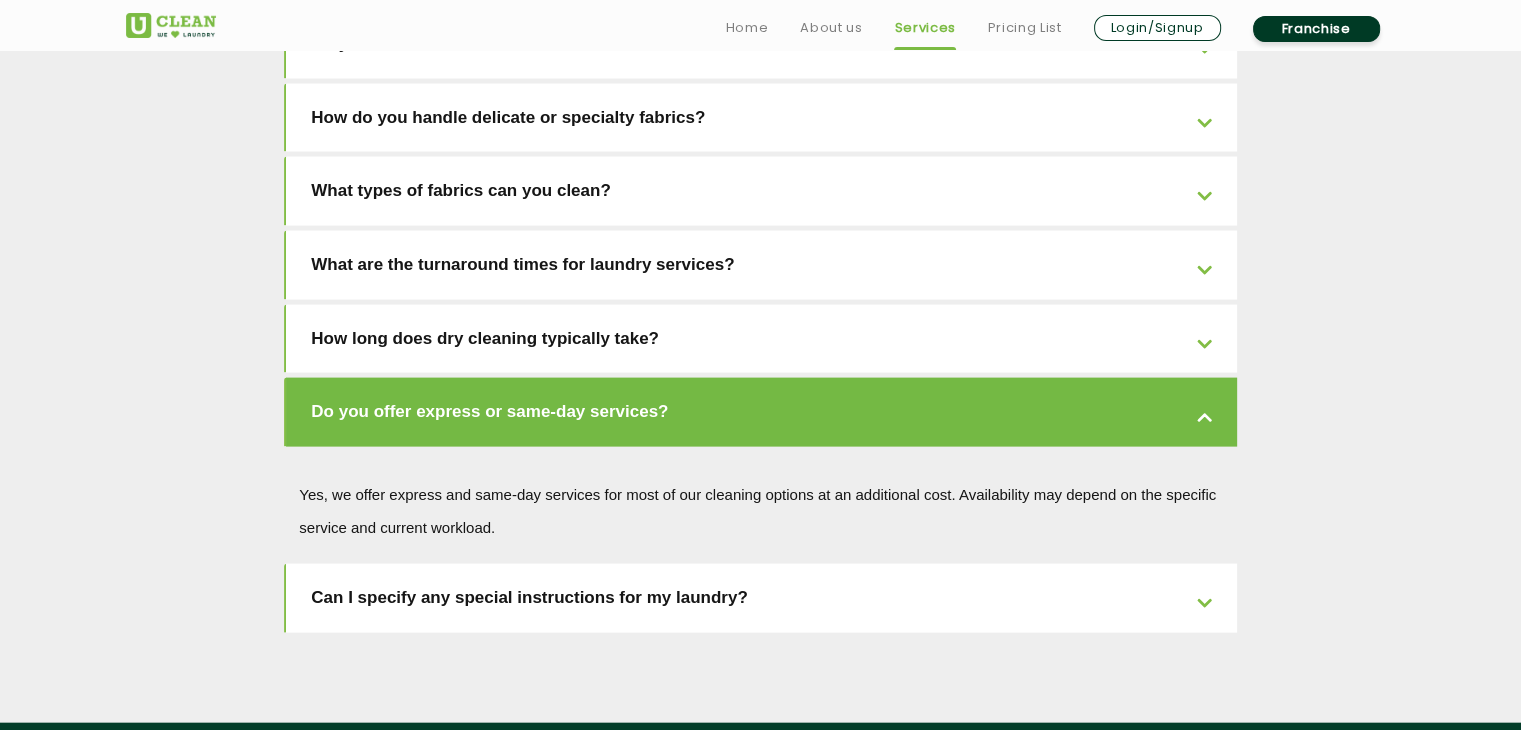 click on "How long does dry cleaning typically take?" at bounding box center [761, 339] 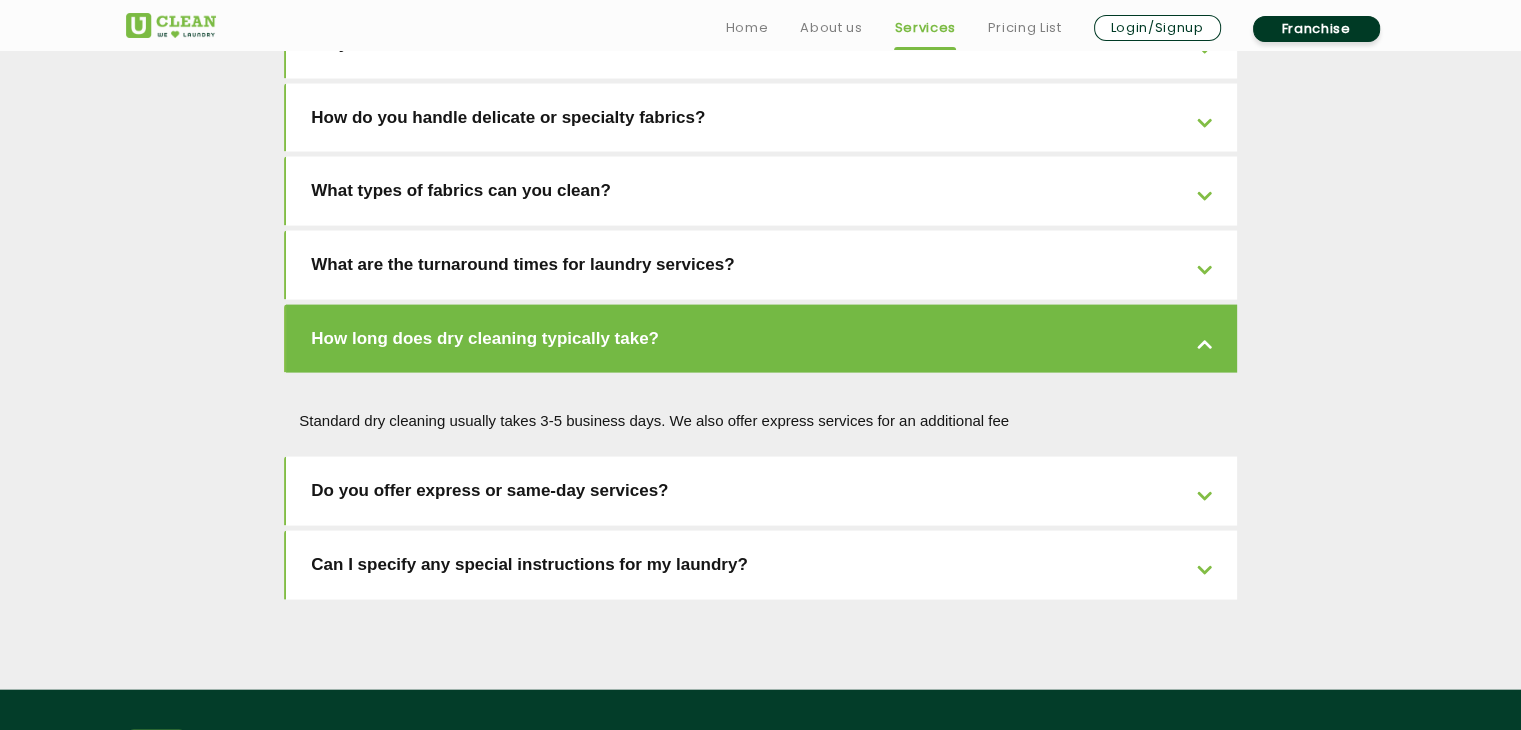 click on "How long does dry cleaning typically take?" at bounding box center (761, 339) 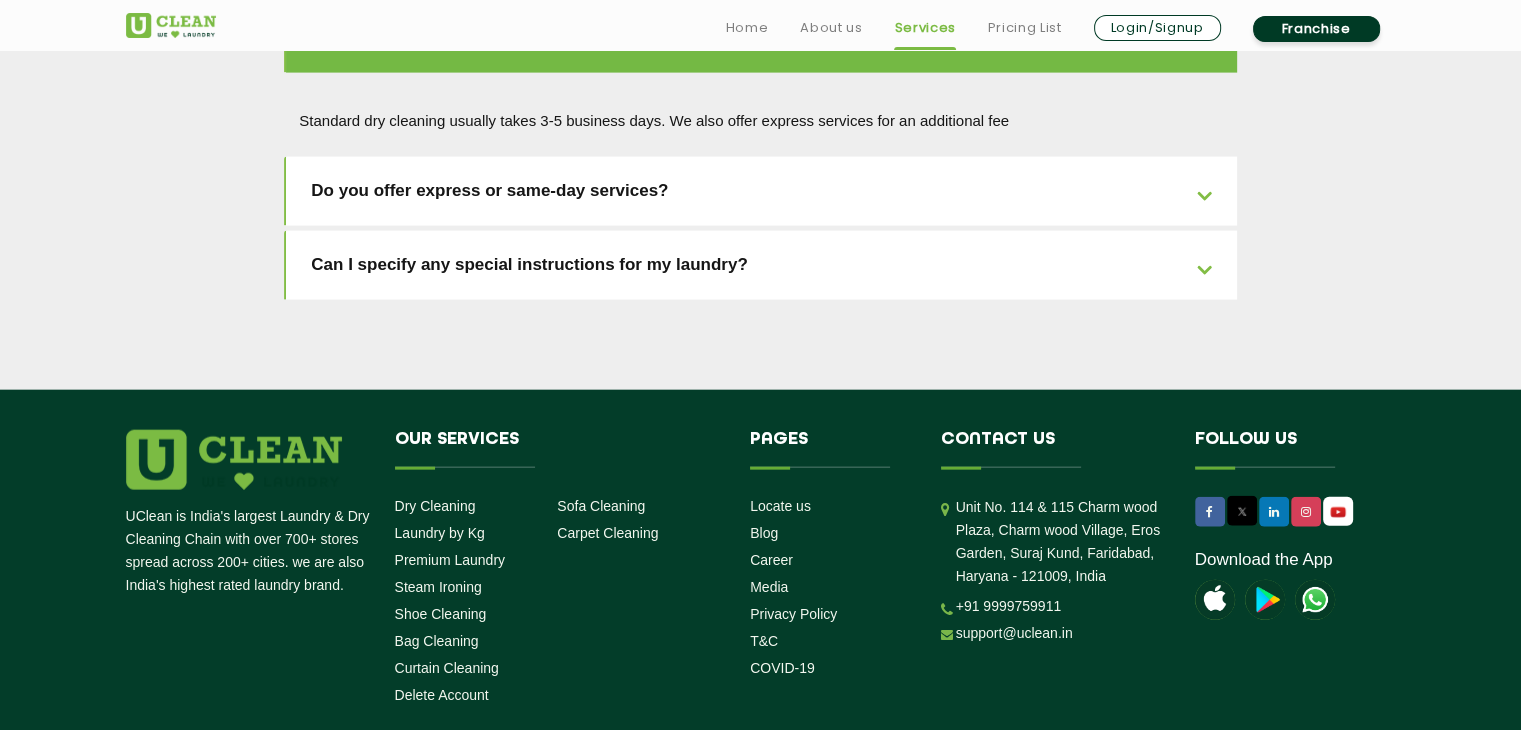 scroll, scrollTop: 4598, scrollLeft: 0, axis: vertical 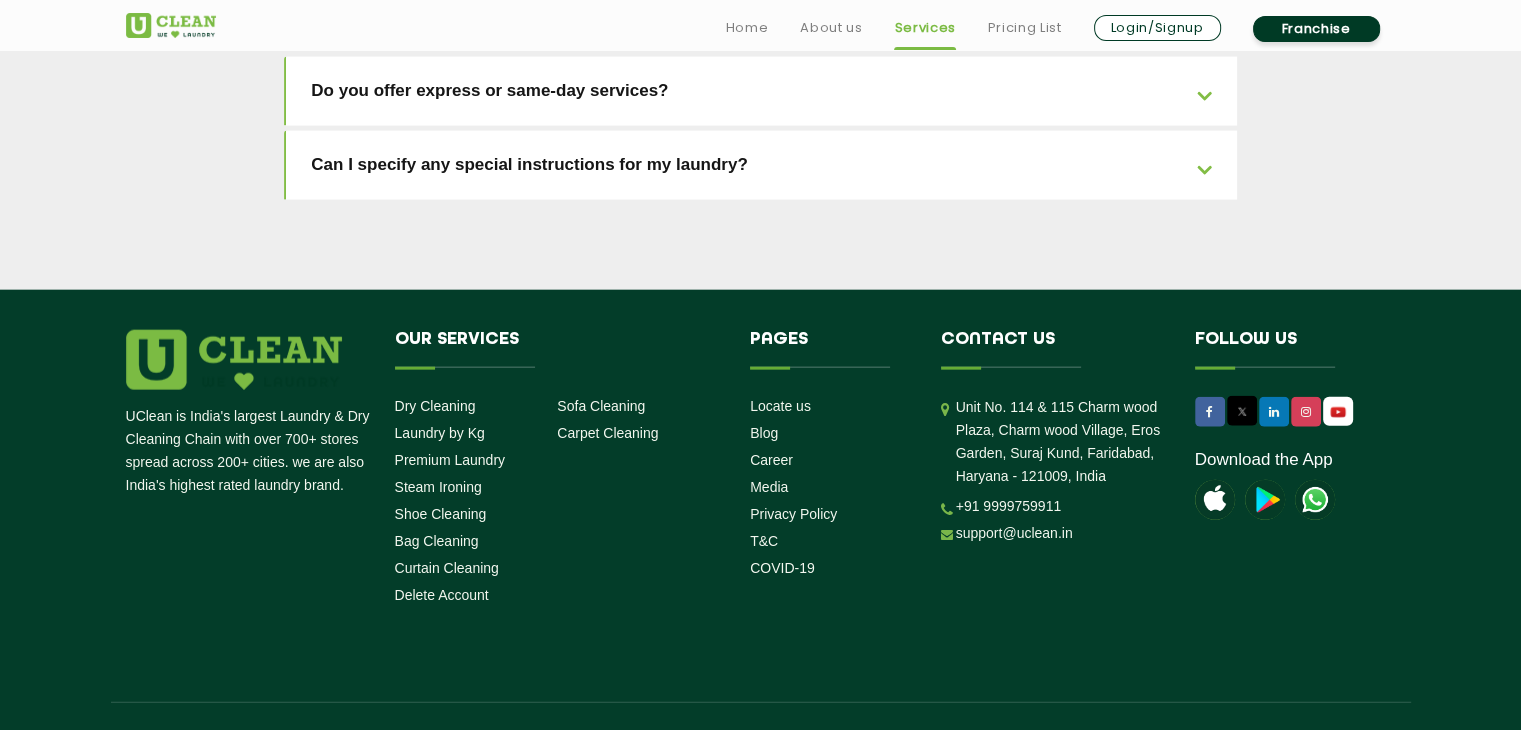 click 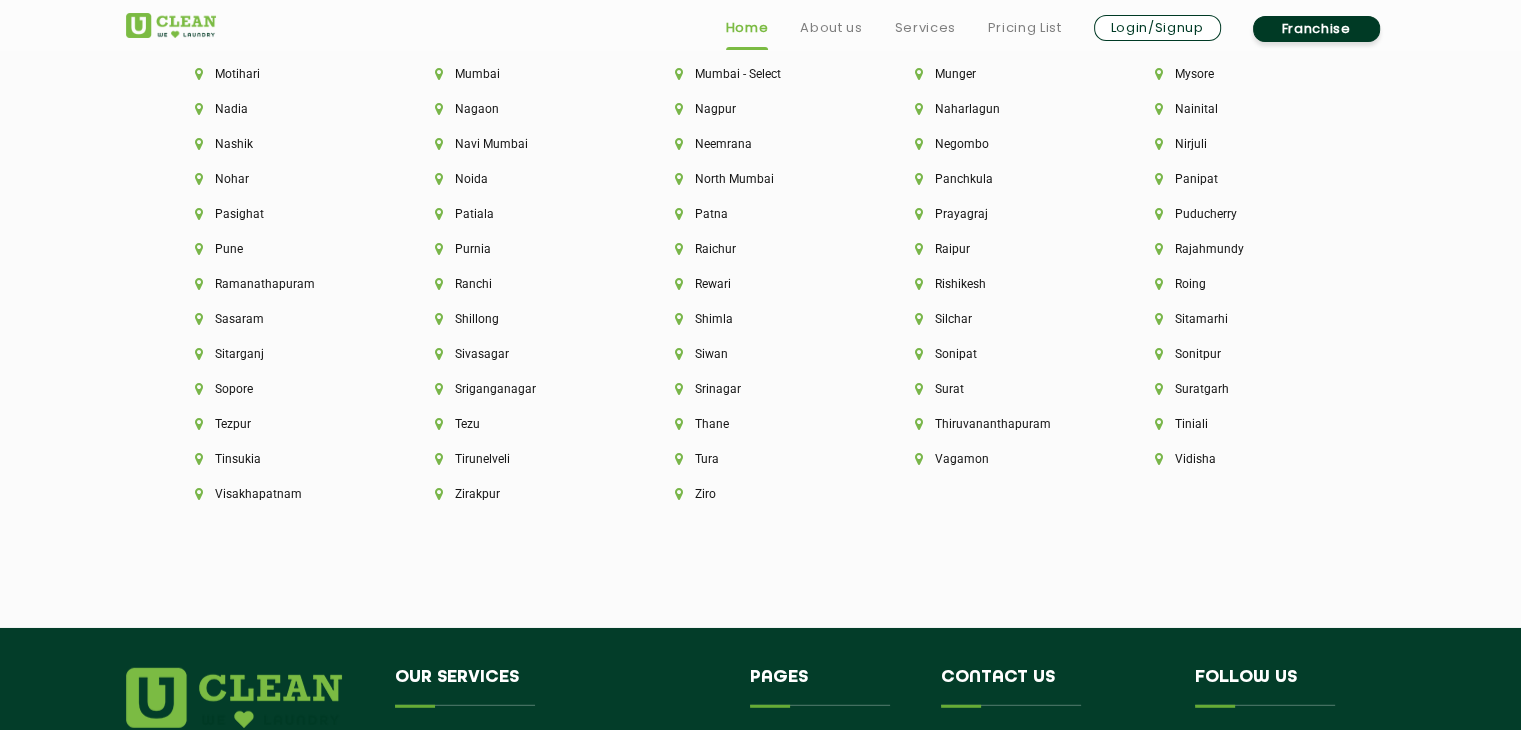 scroll, scrollTop: 5400, scrollLeft: 0, axis: vertical 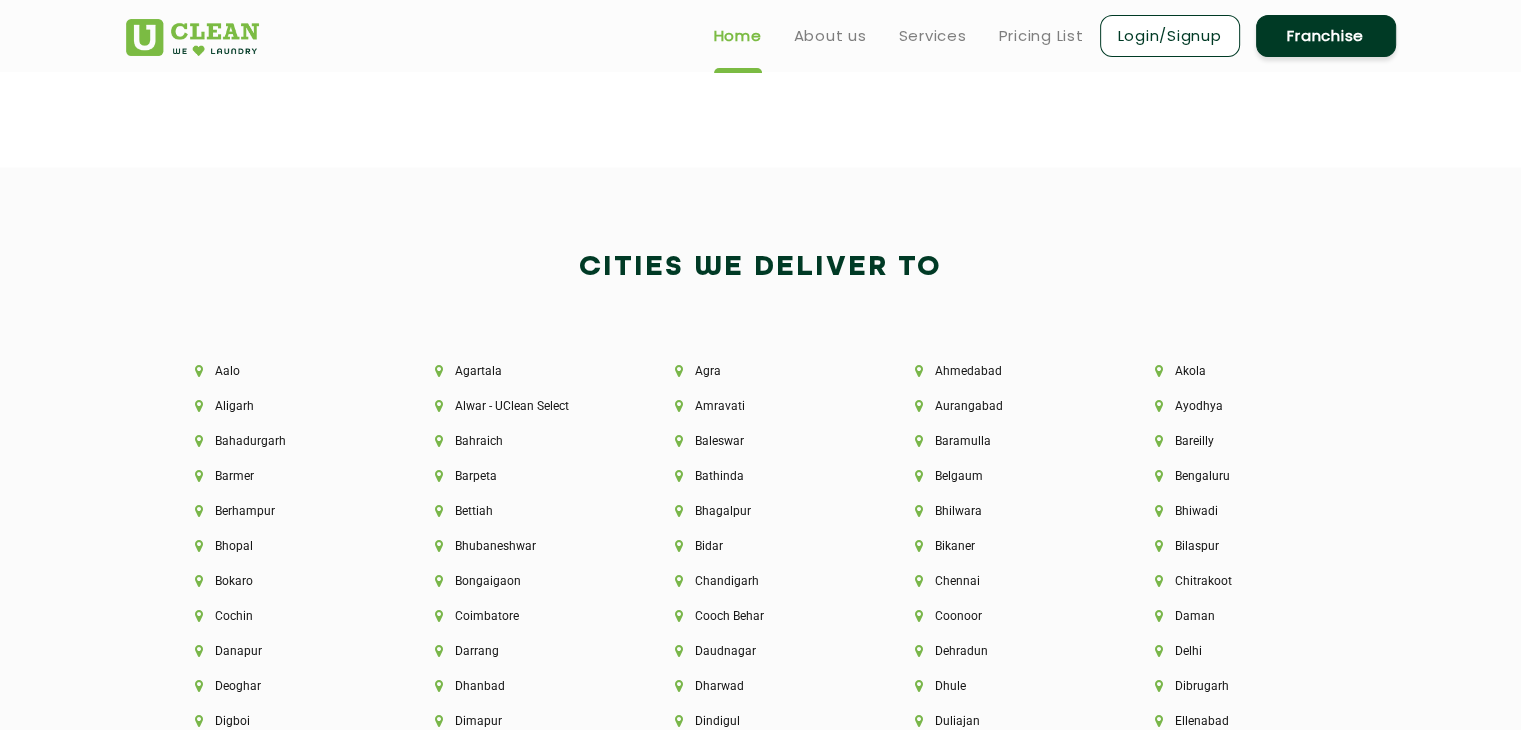 drag, startPoint x: 40, startPoint y: 460, endPoint x: 54, endPoint y: 289, distance: 171.57214 